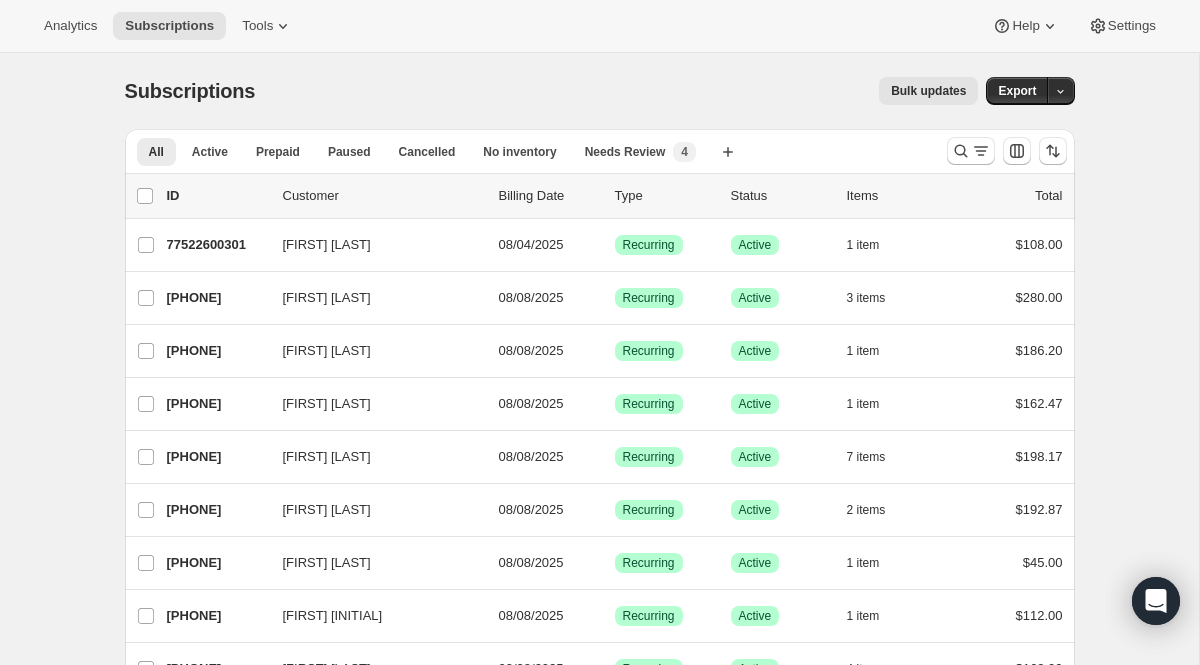 scroll, scrollTop: 0, scrollLeft: 0, axis: both 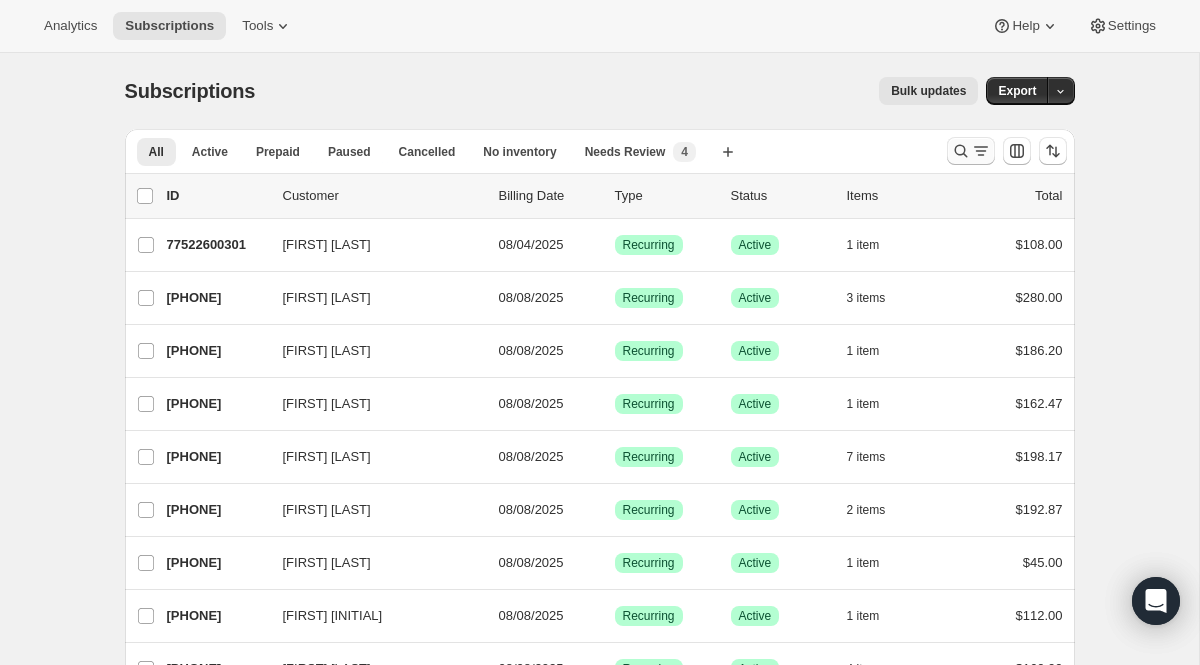 click 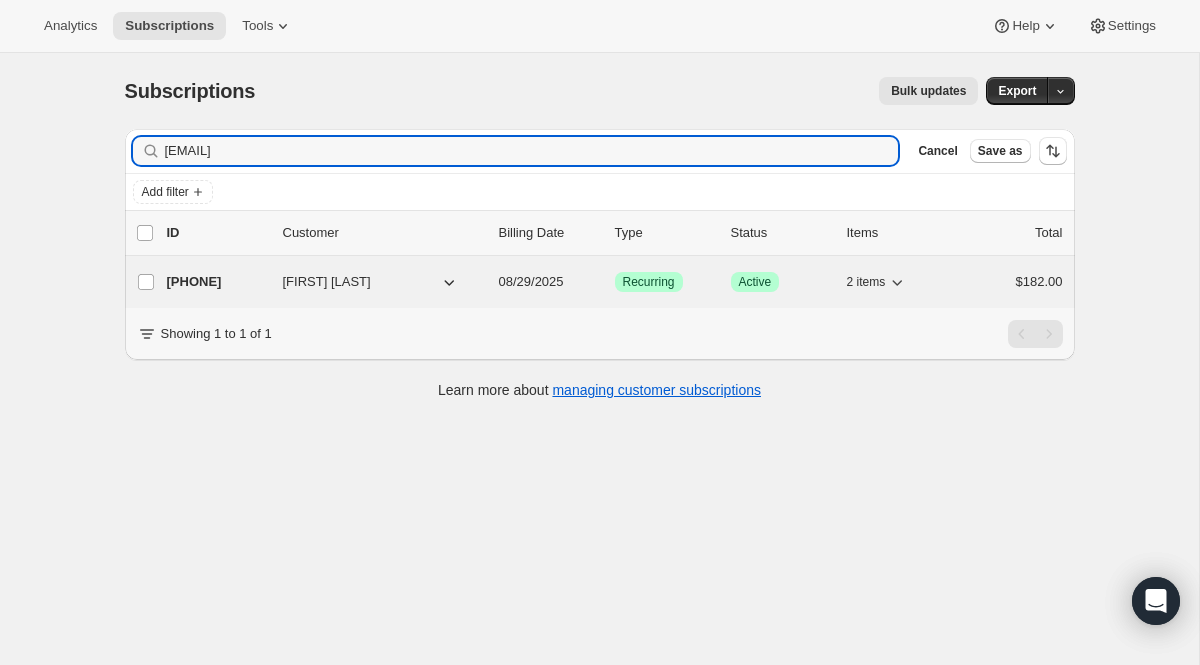 type on "[EMAIL]" 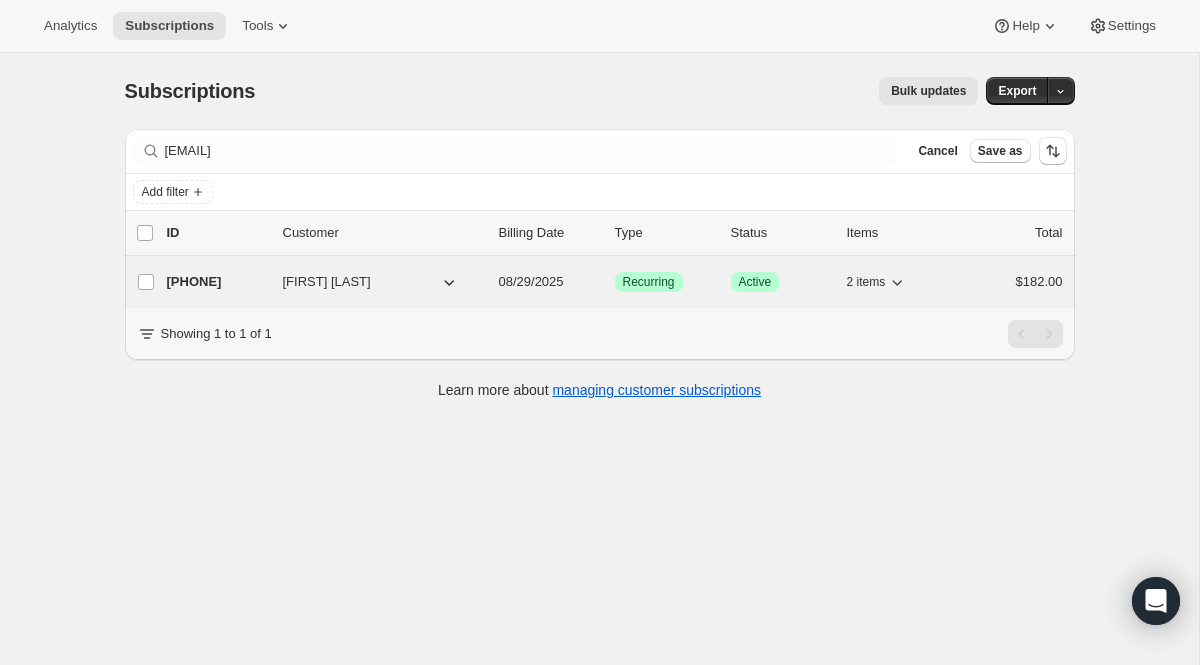 click on "Recurring" at bounding box center [649, 282] 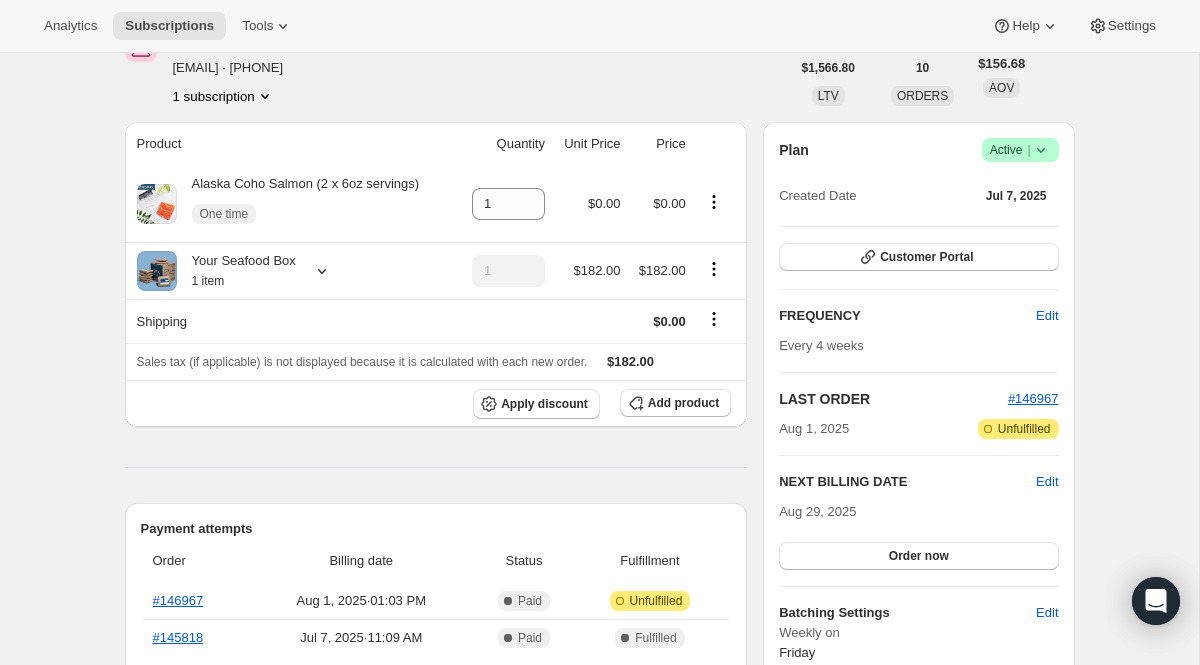 scroll, scrollTop: 0, scrollLeft: 0, axis: both 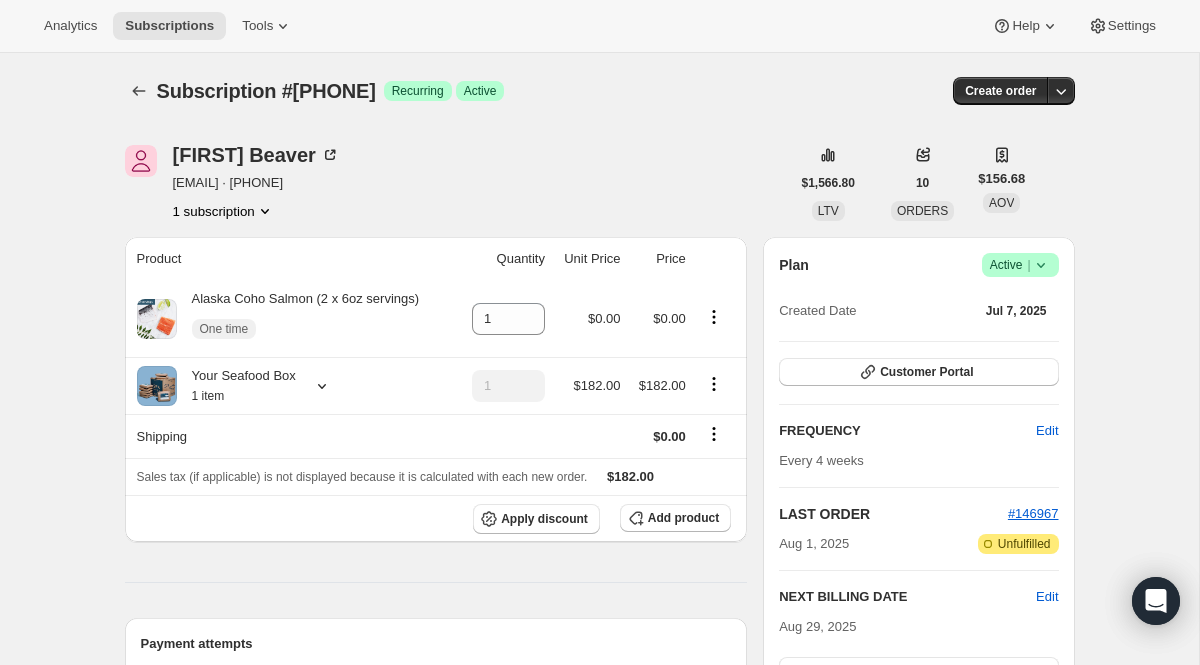 click on "Active |" at bounding box center [1020, 265] 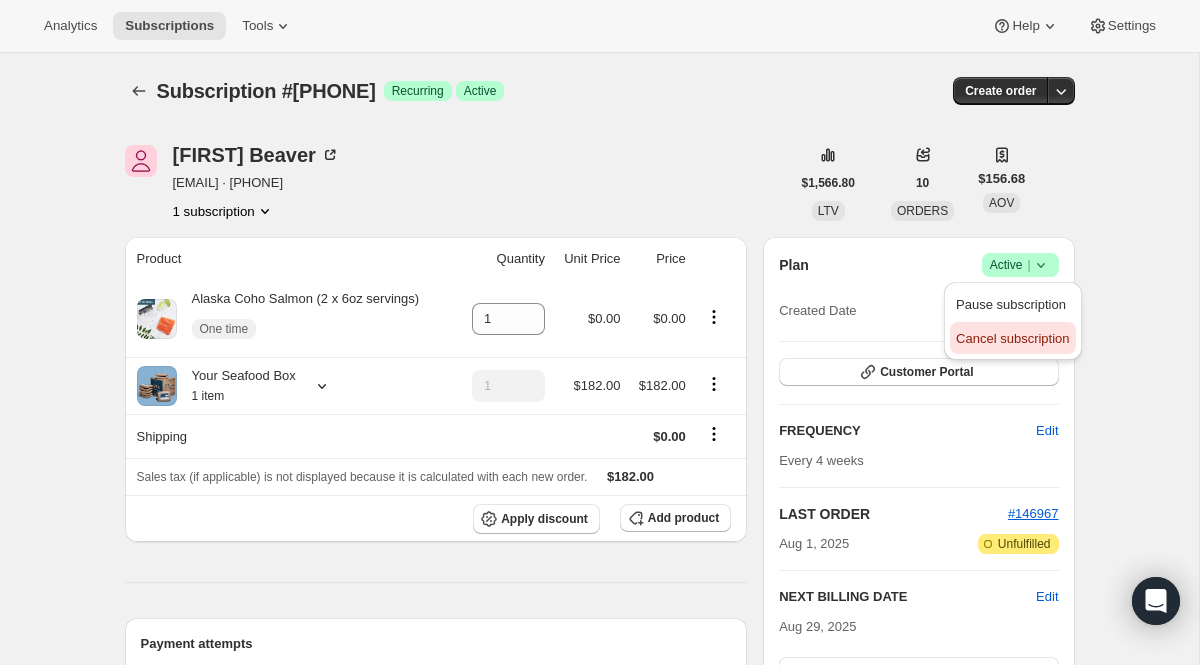 click on "Cancel subscription" at bounding box center (1012, 339) 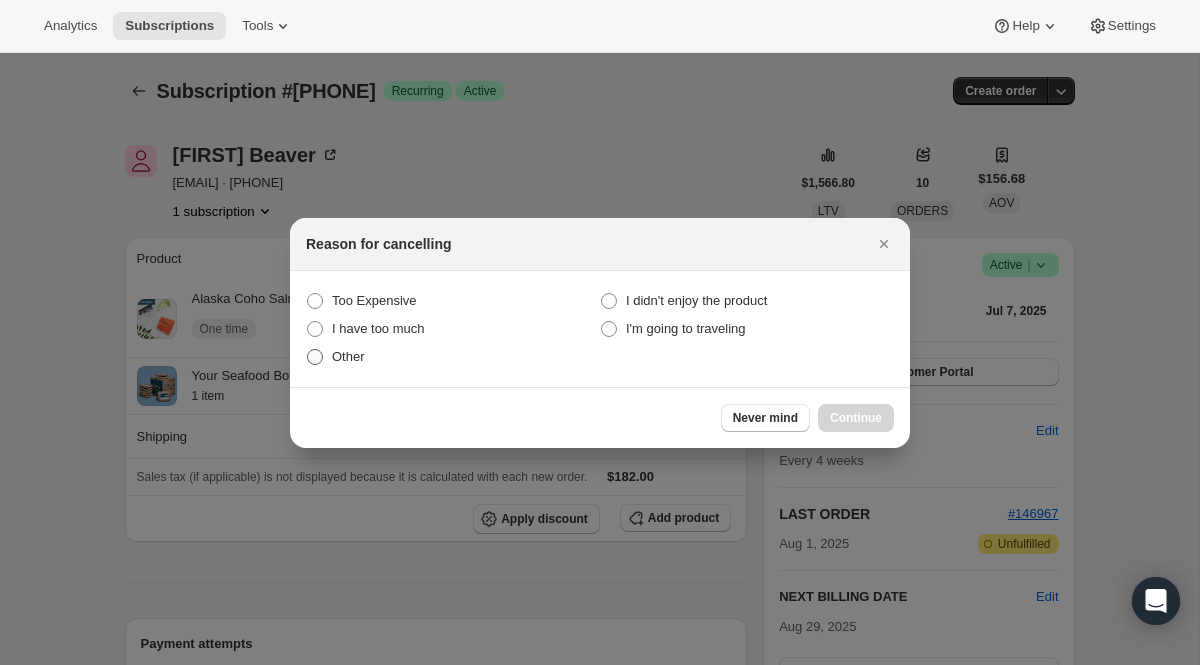 click on "Other" at bounding box center [348, 356] 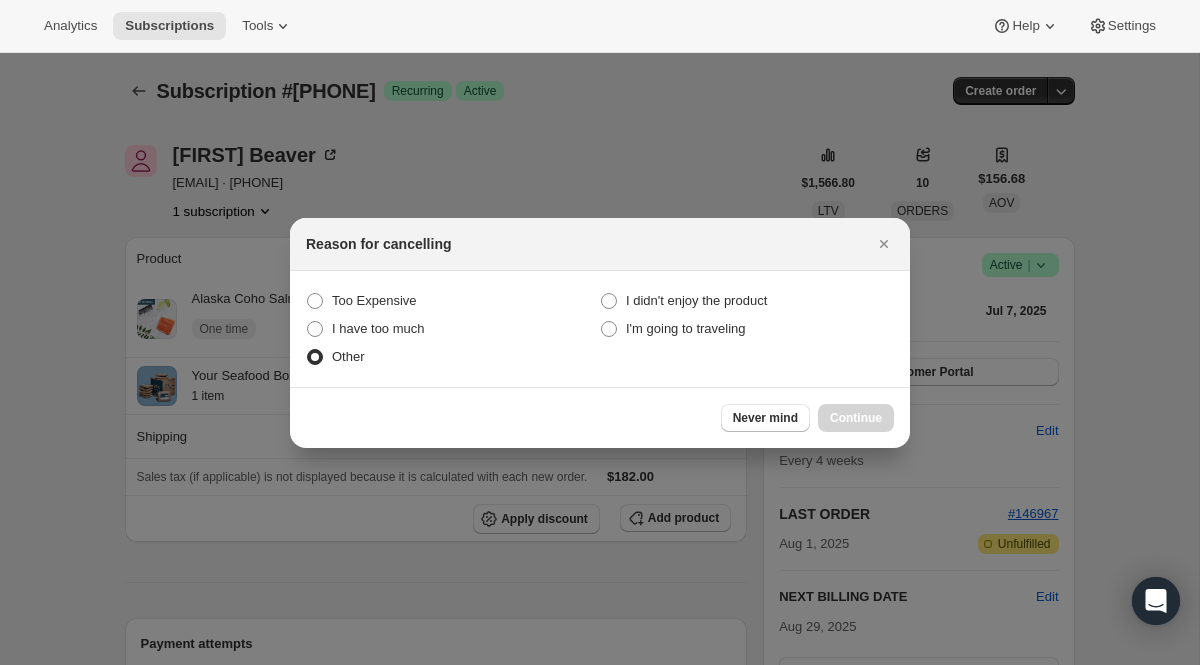 radio on "true" 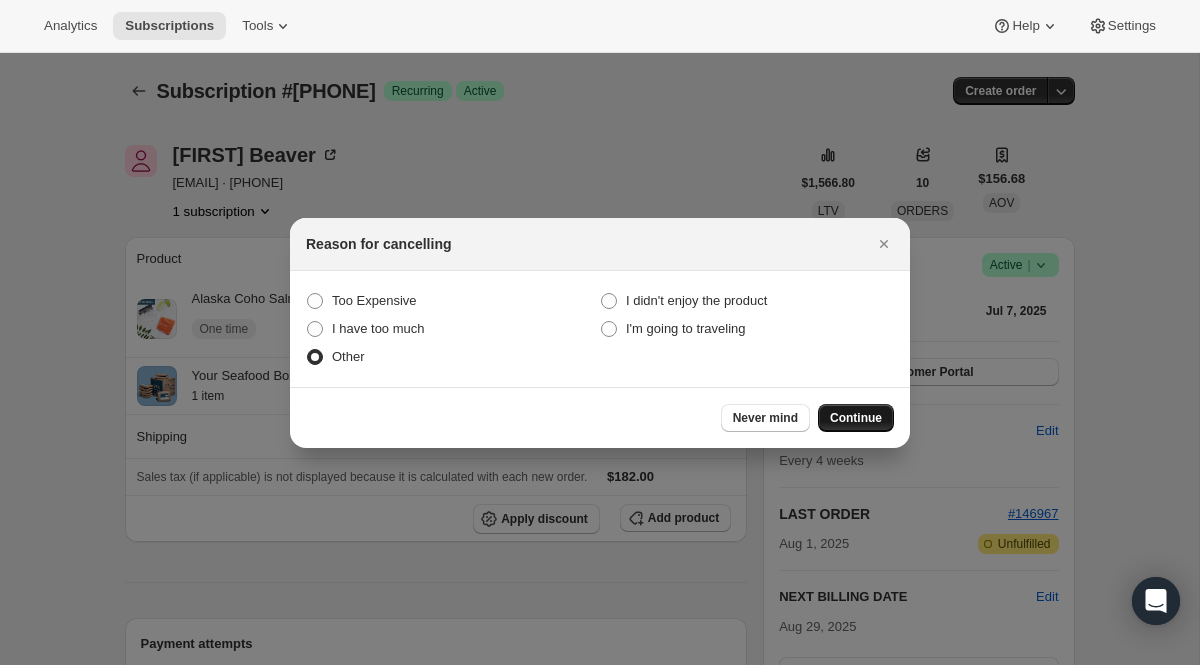 click on "Continue" at bounding box center [856, 418] 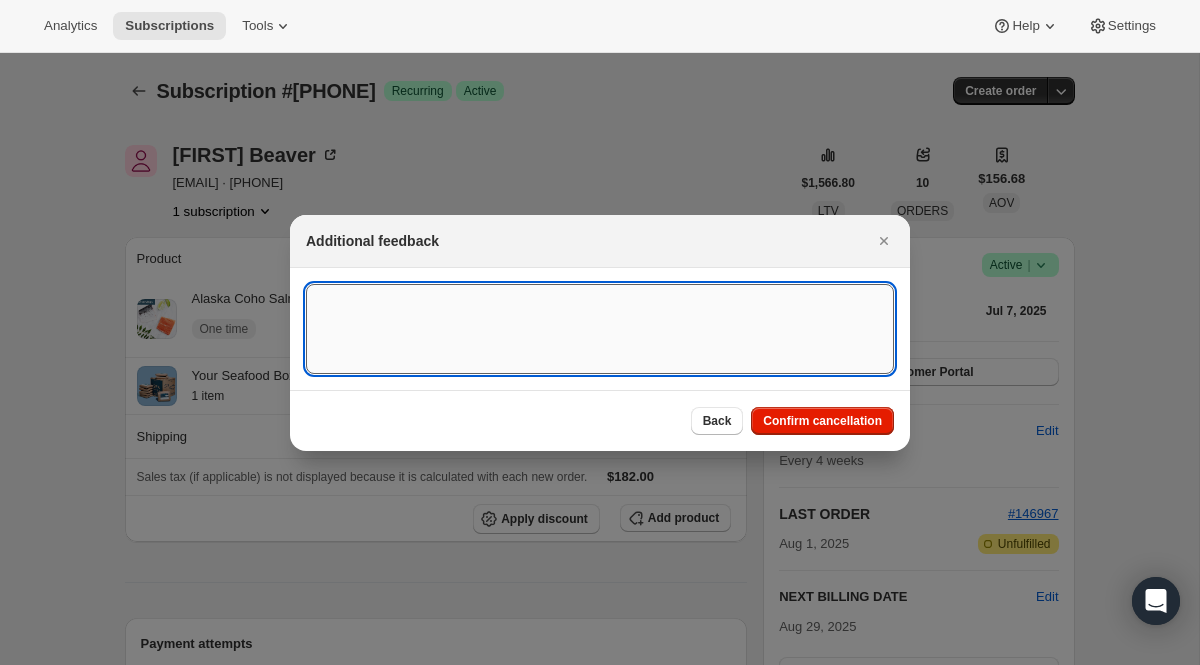 click at bounding box center [600, 329] 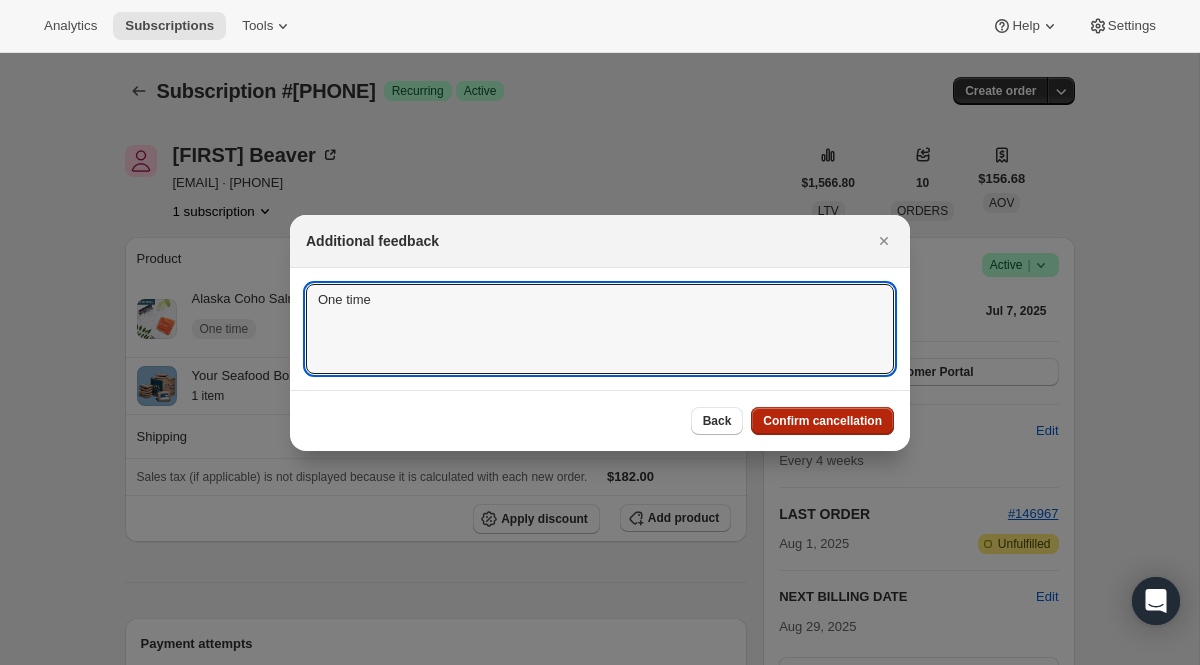 type on "One time" 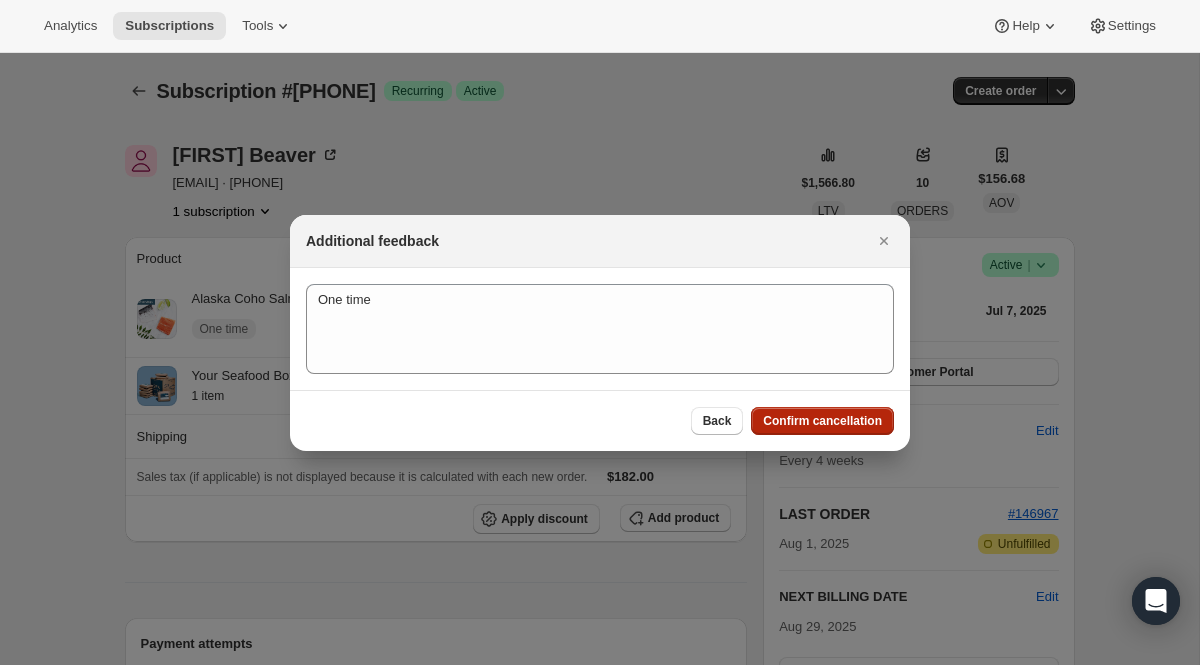 click on "Confirm cancellation" at bounding box center [822, 421] 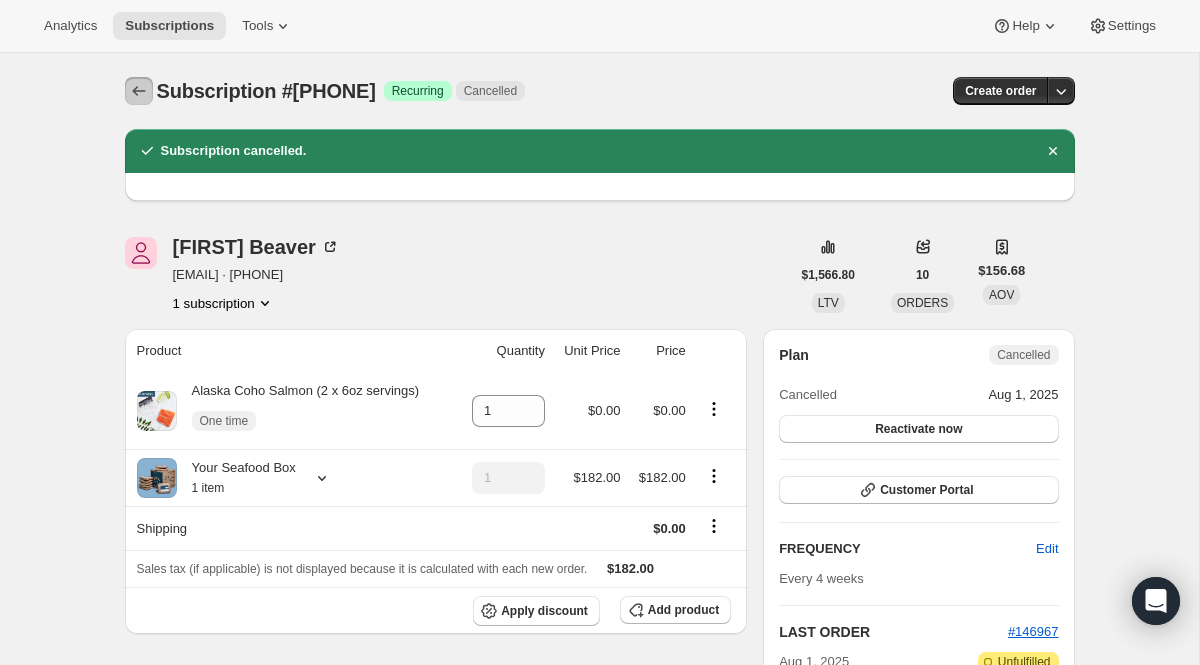 click 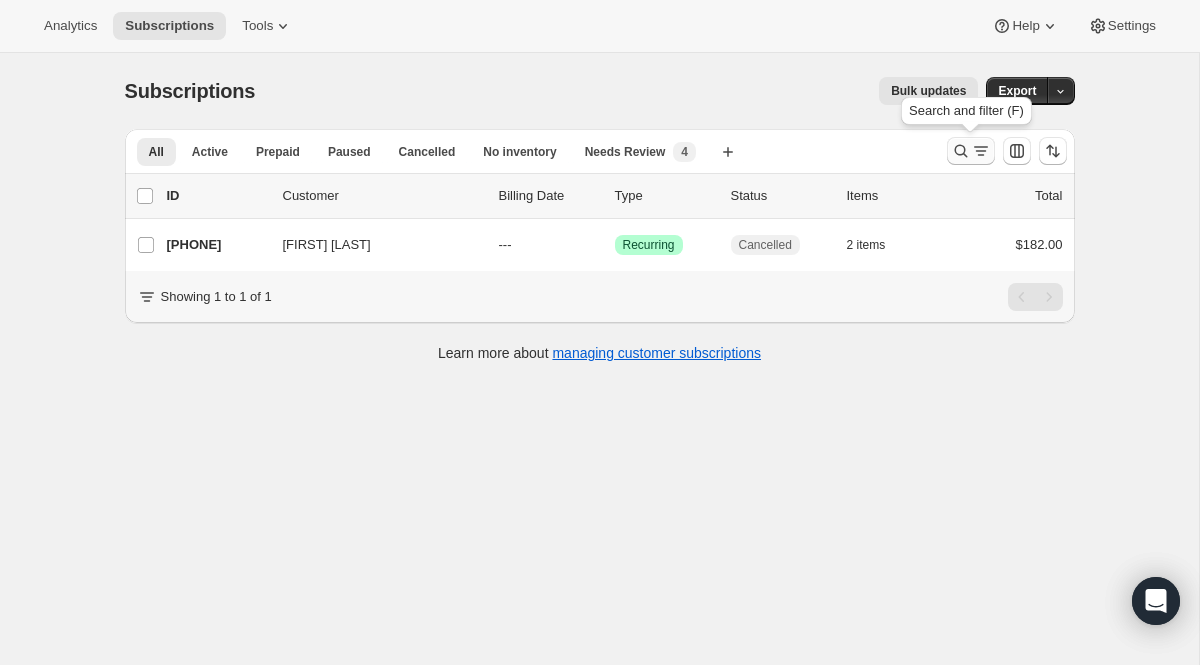 click 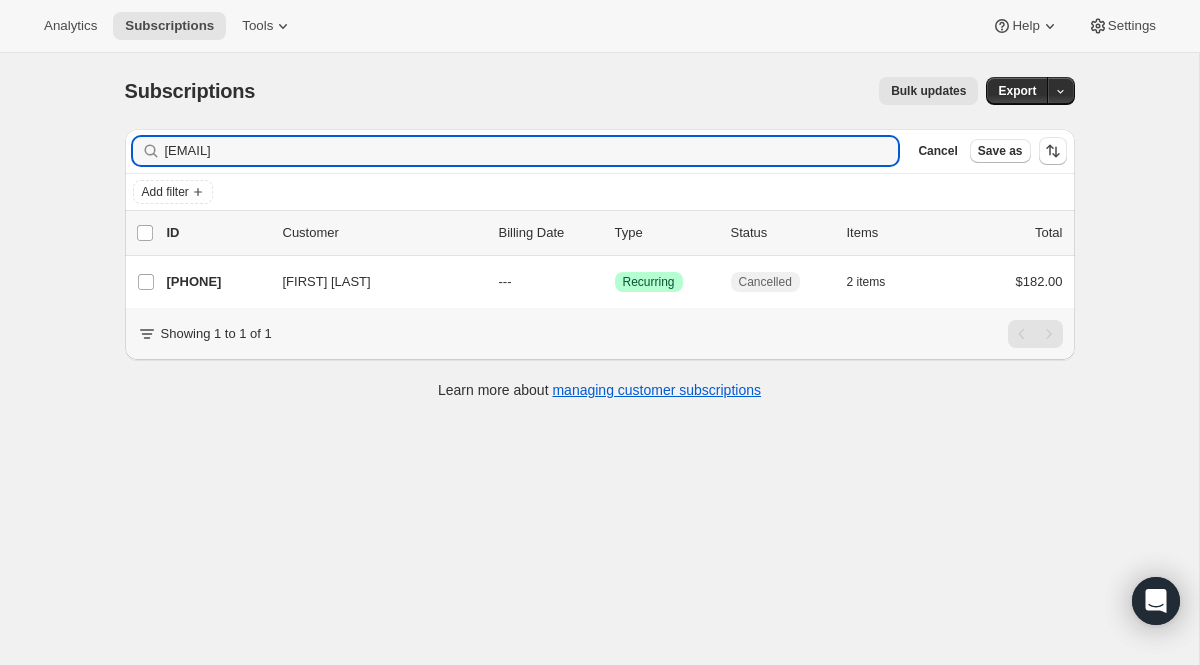 drag, startPoint x: 352, startPoint y: 160, endPoint x: 18, endPoint y: 119, distance: 336.50705 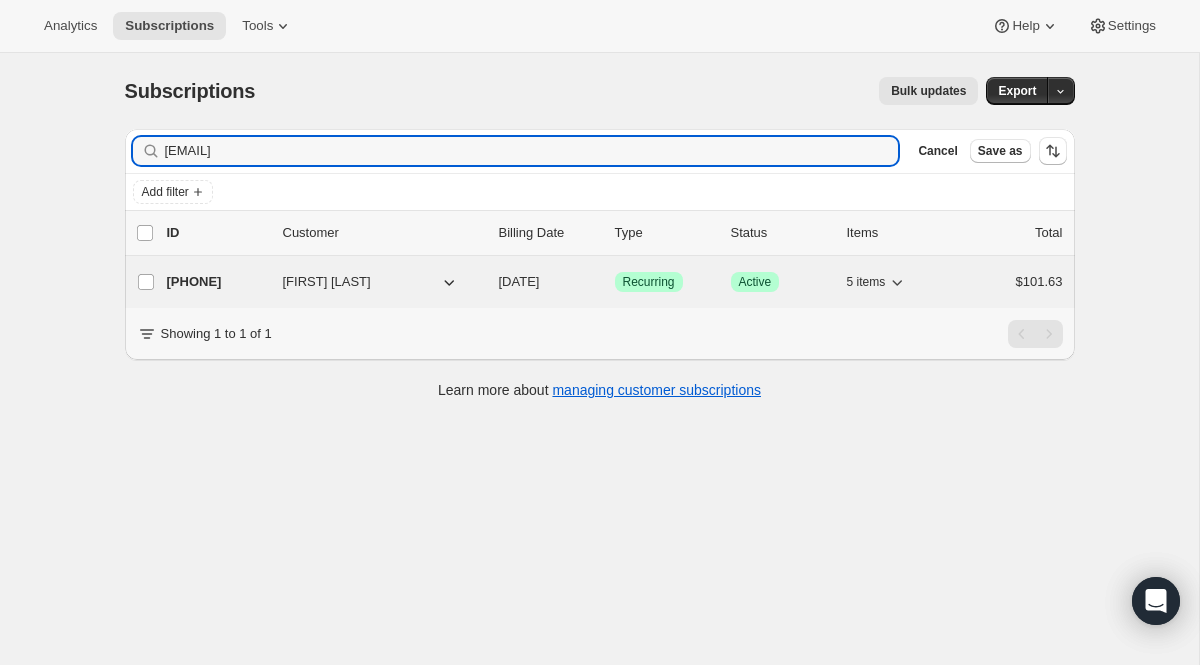 type on "[EMAIL]" 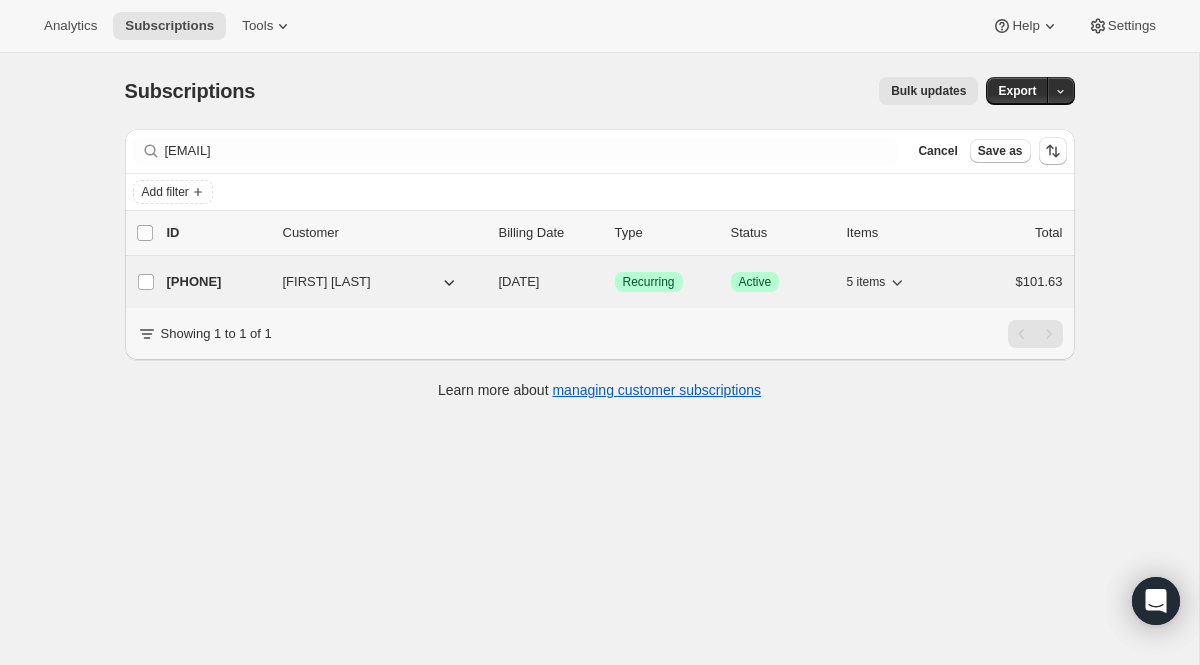 click on "Recurring" at bounding box center [649, 282] 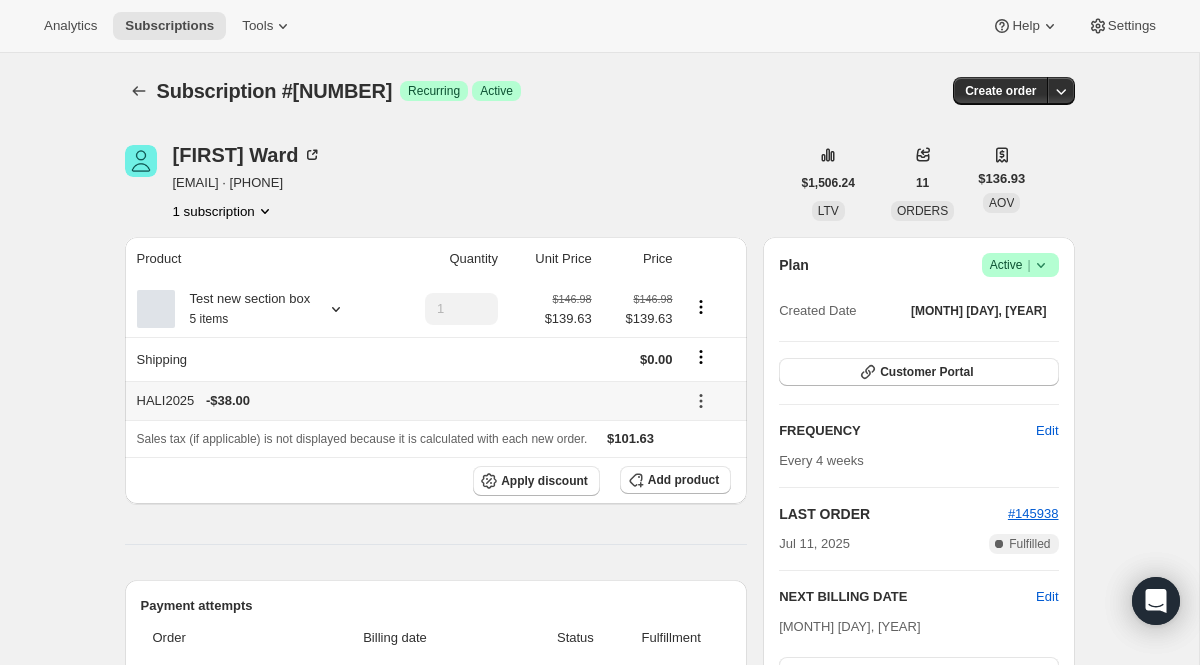 click 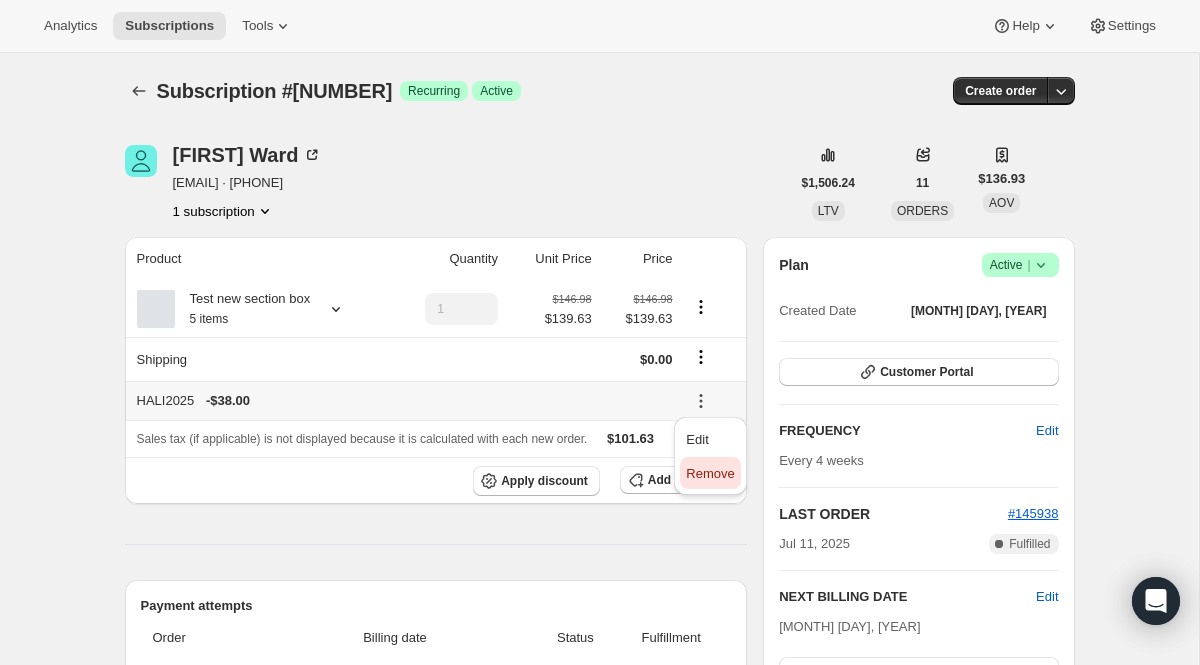 click on "Remove" at bounding box center (710, 474) 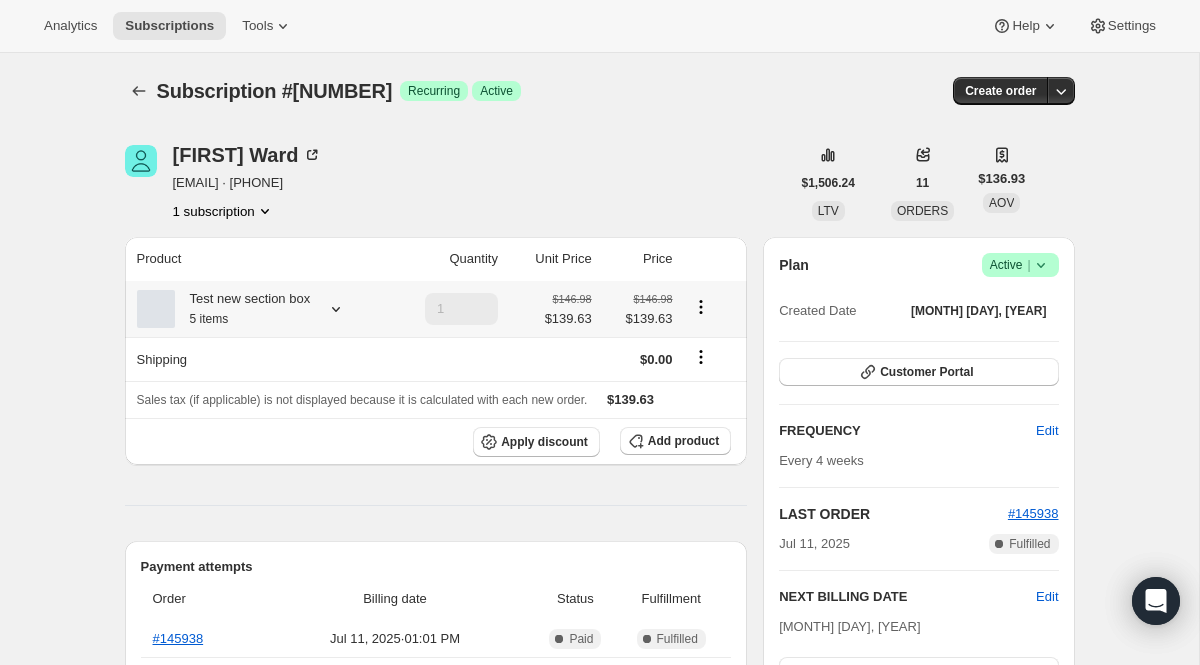 click 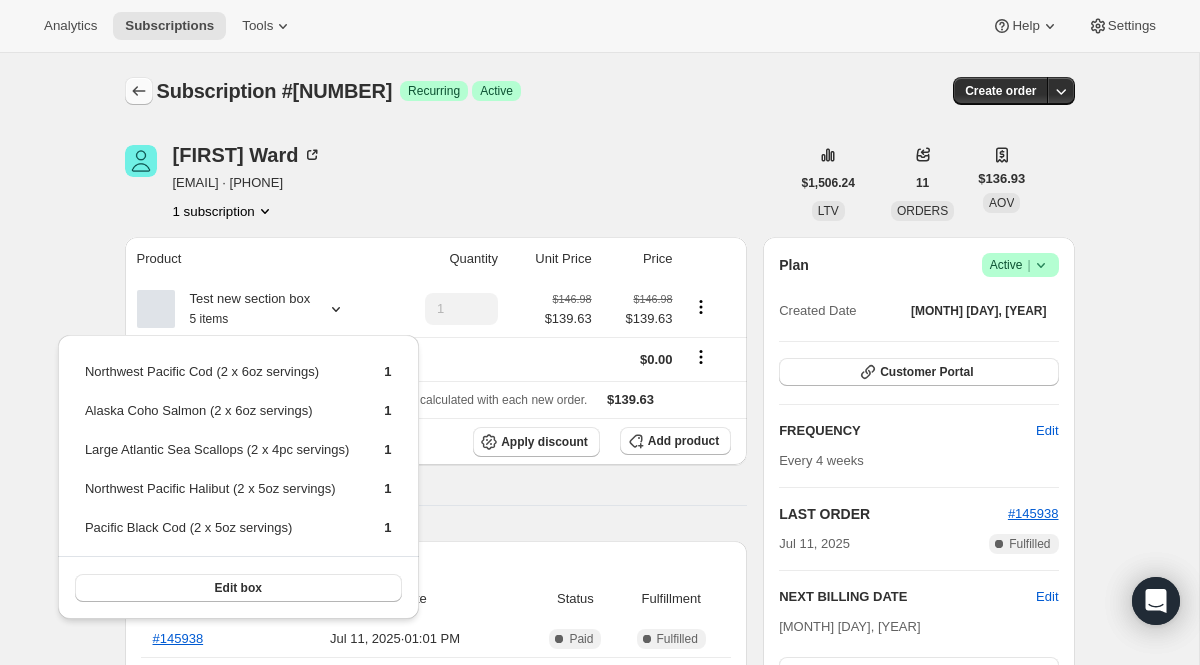 click 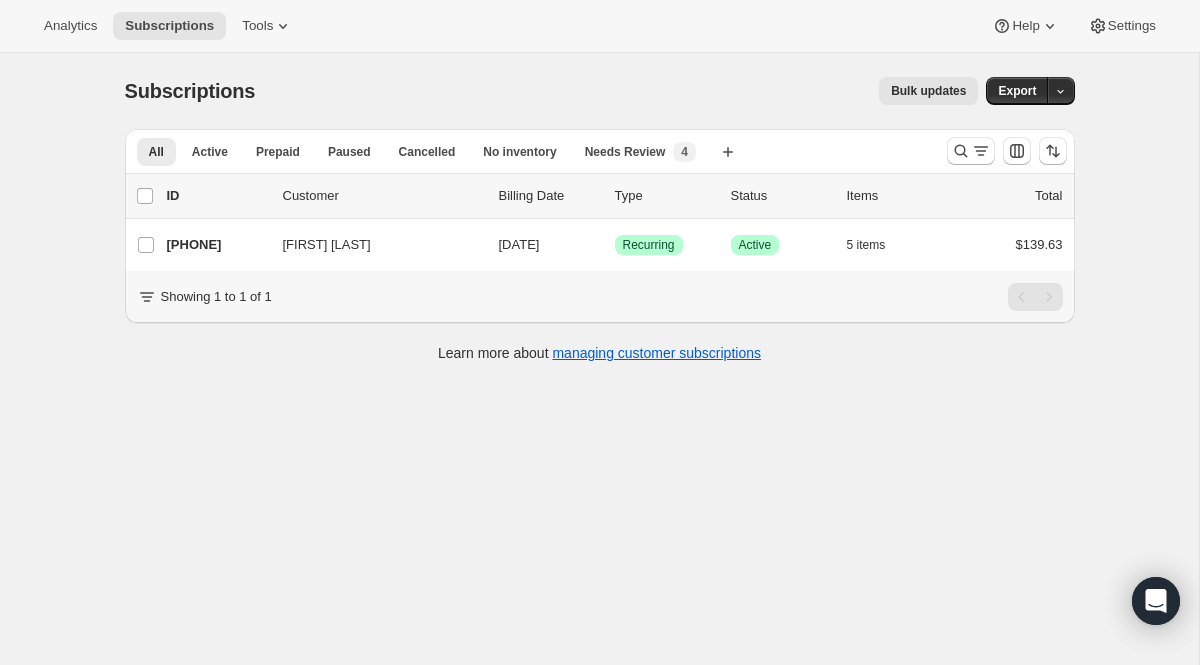 click at bounding box center (1007, 151) 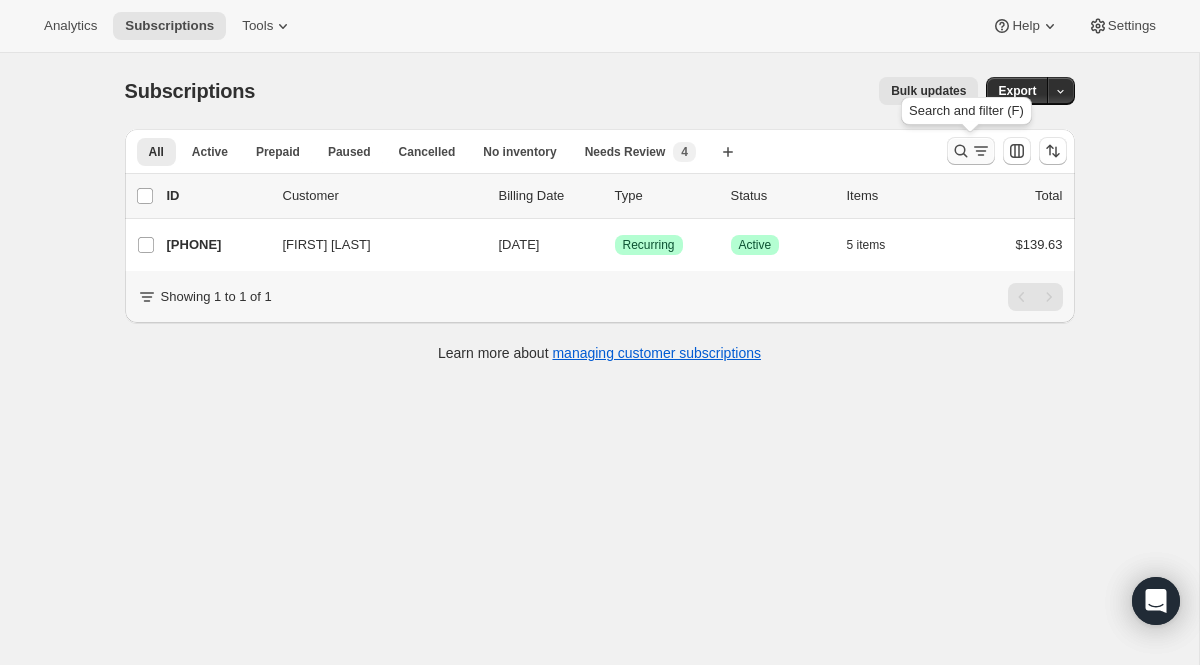 click 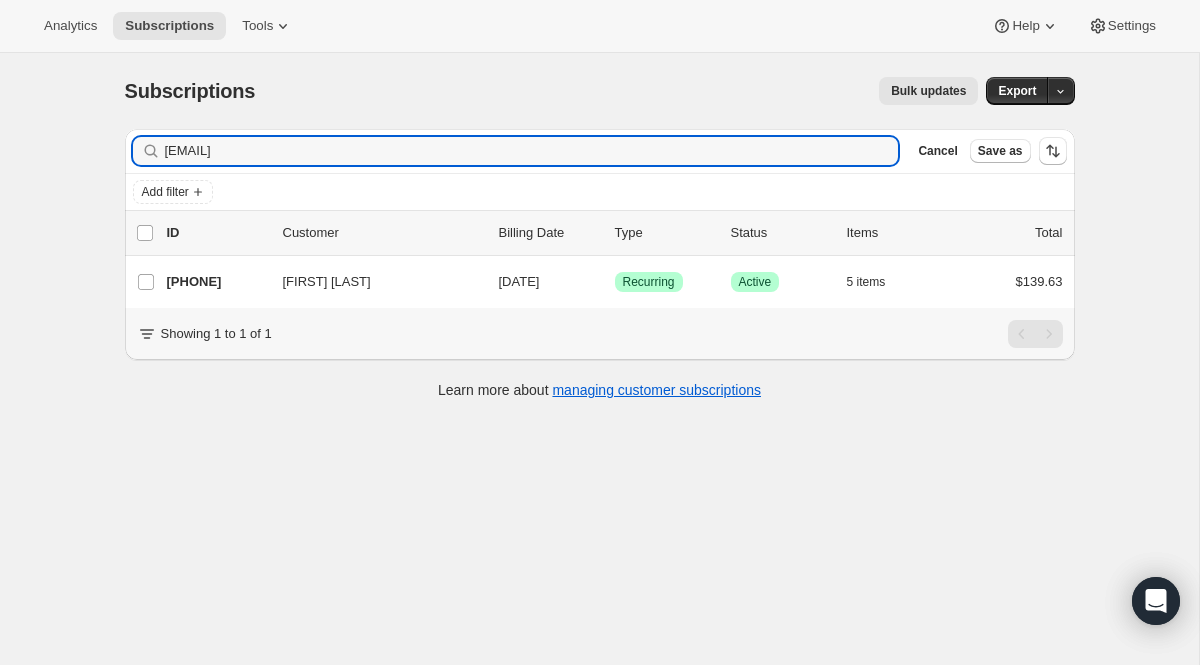 drag, startPoint x: 431, startPoint y: 155, endPoint x: 121, endPoint y: 107, distance: 313.69412 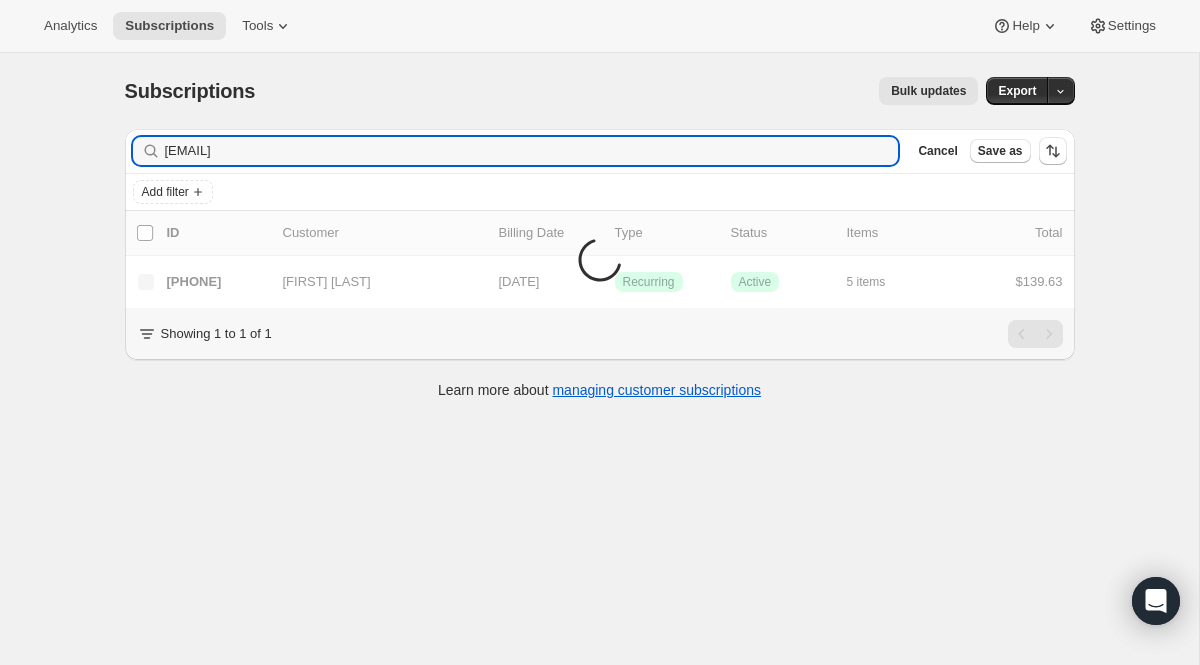 scroll, scrollTop: 0, scrollLeft: 0, axis: both 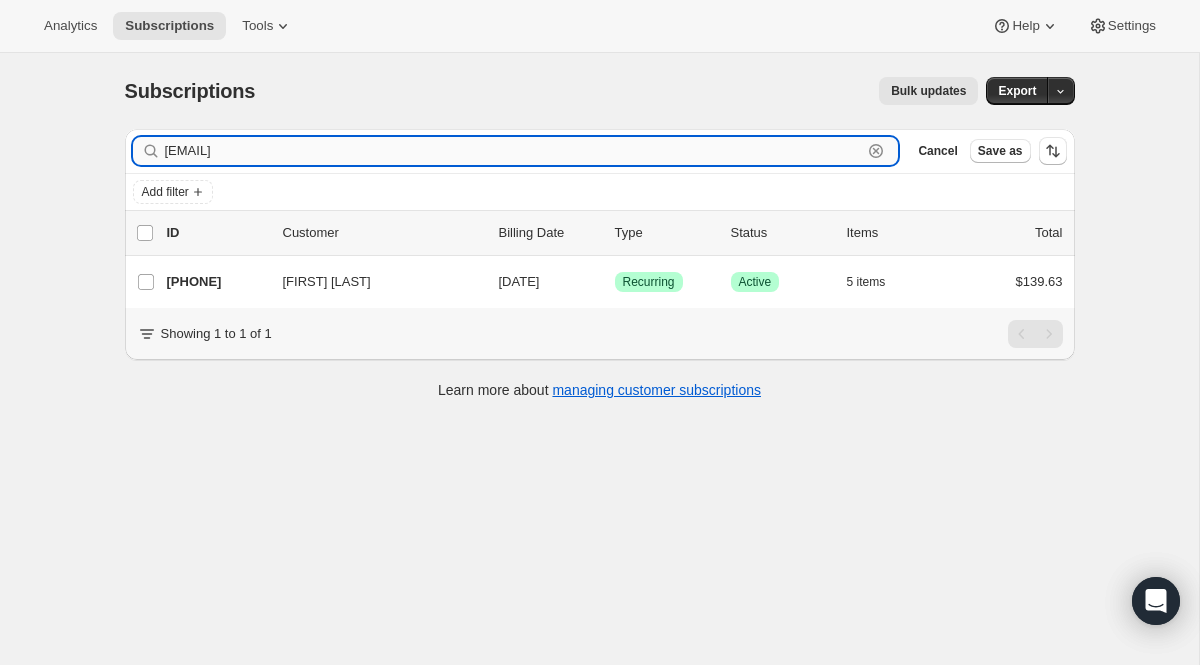 click on "[EMAIL]" at bounding box center (514, 151) 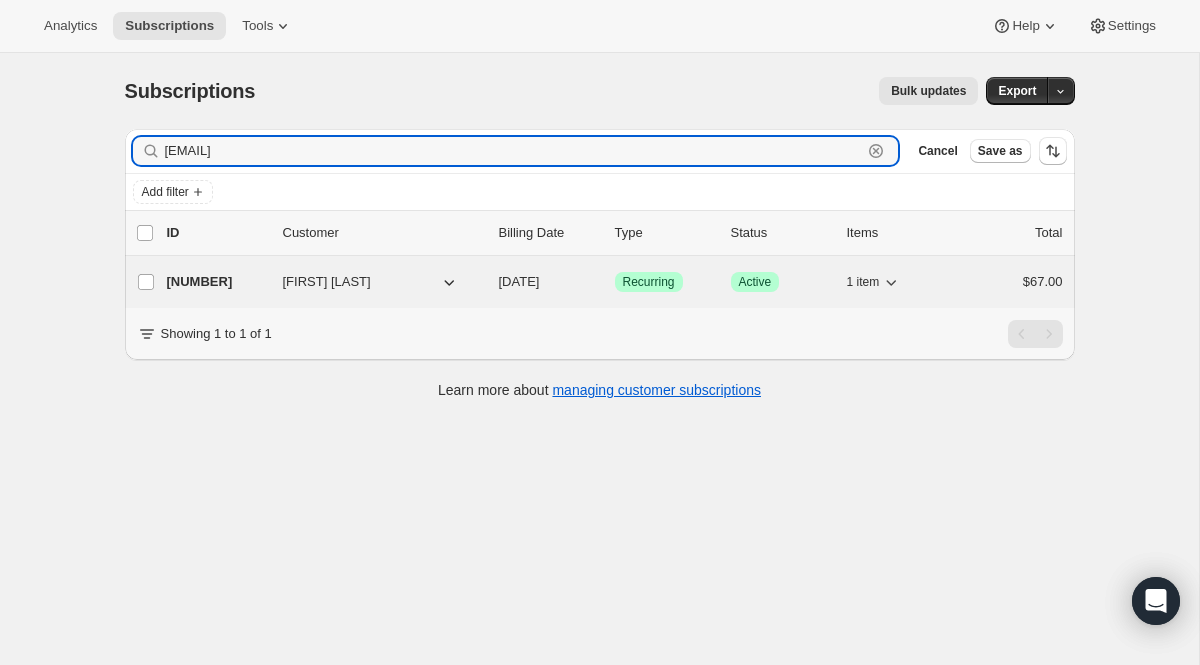 type on "[EMAIL]" 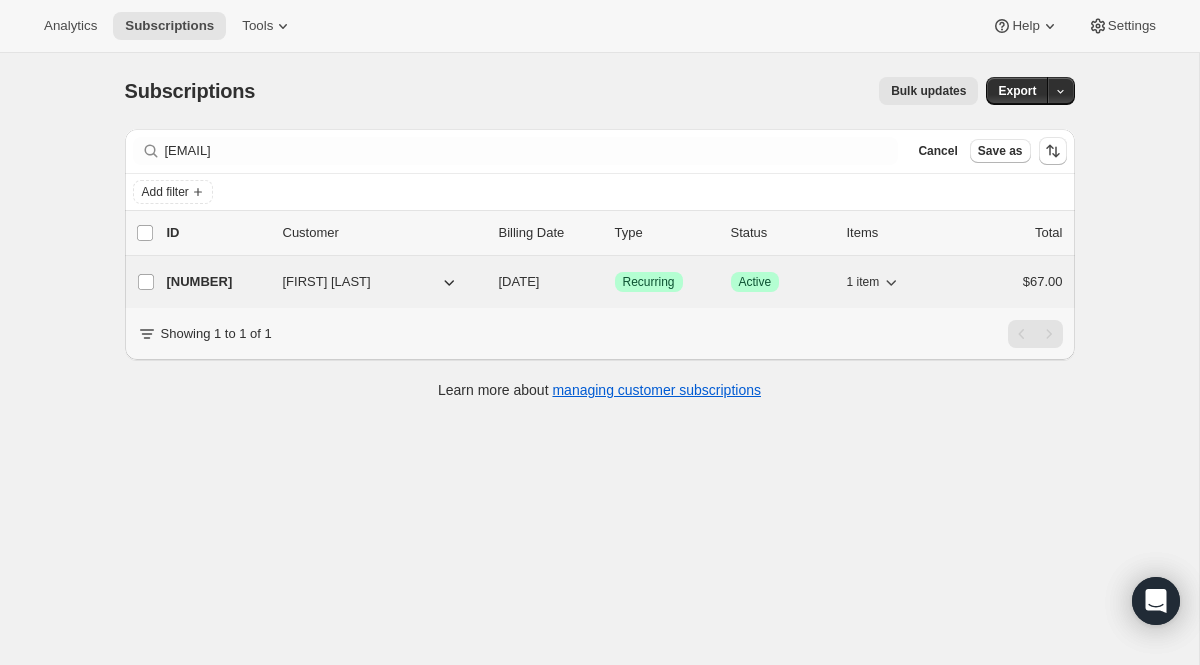 click on "Recurring" at bounding box center (649, 282) 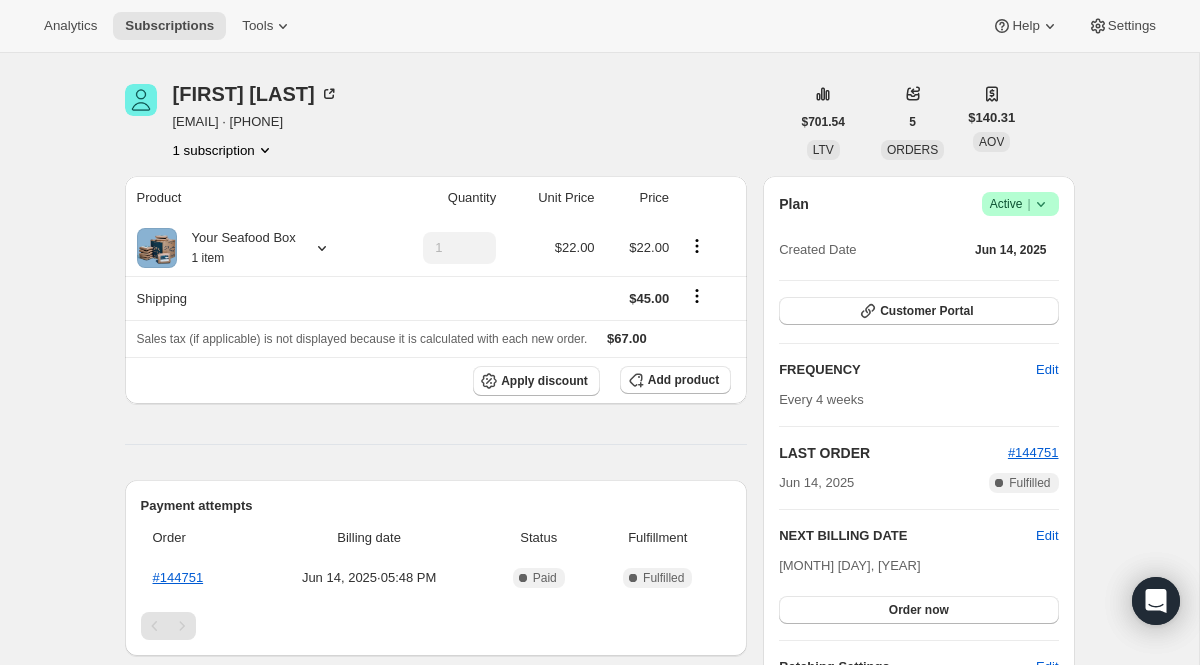 scroll, scrollTop: 0, scrollLeft: 0, axis: both 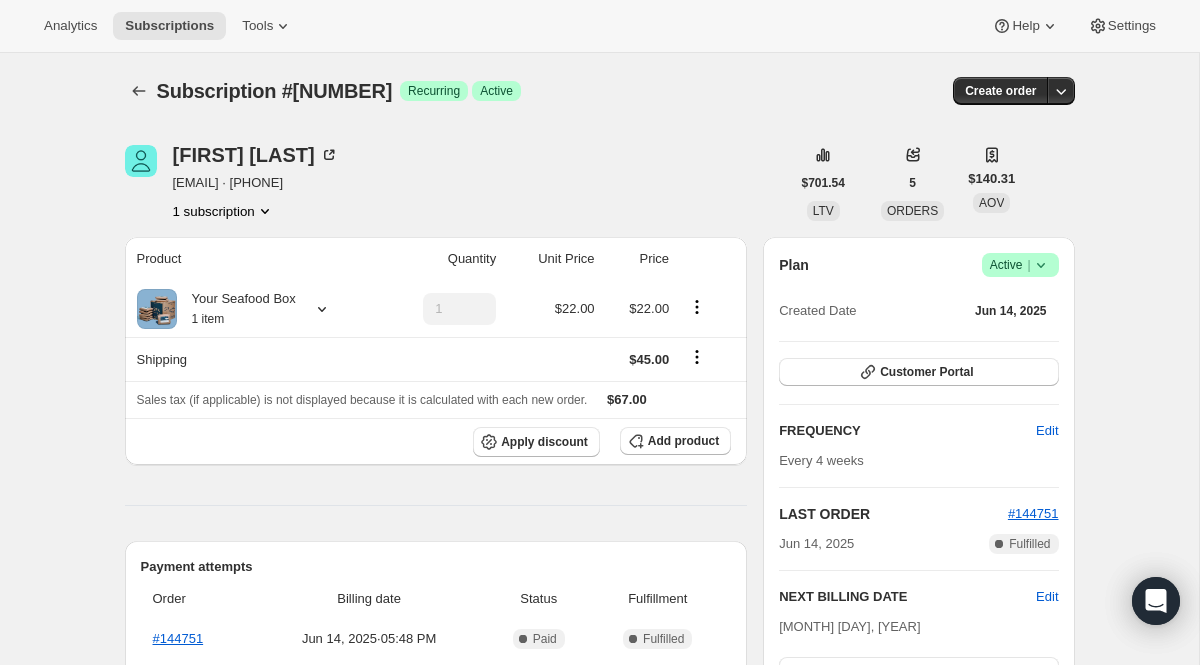 click on "Active |" at bounding box center [1020, 265] 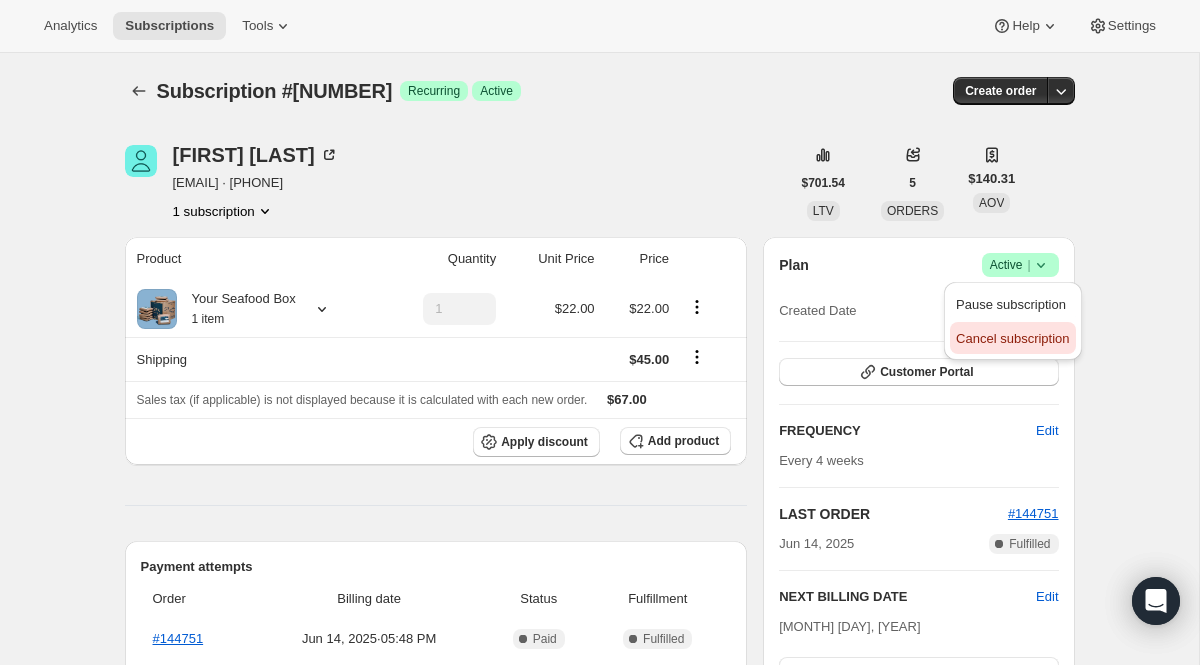 click on "Cancel subscription" at bounding box center (1012, 338) 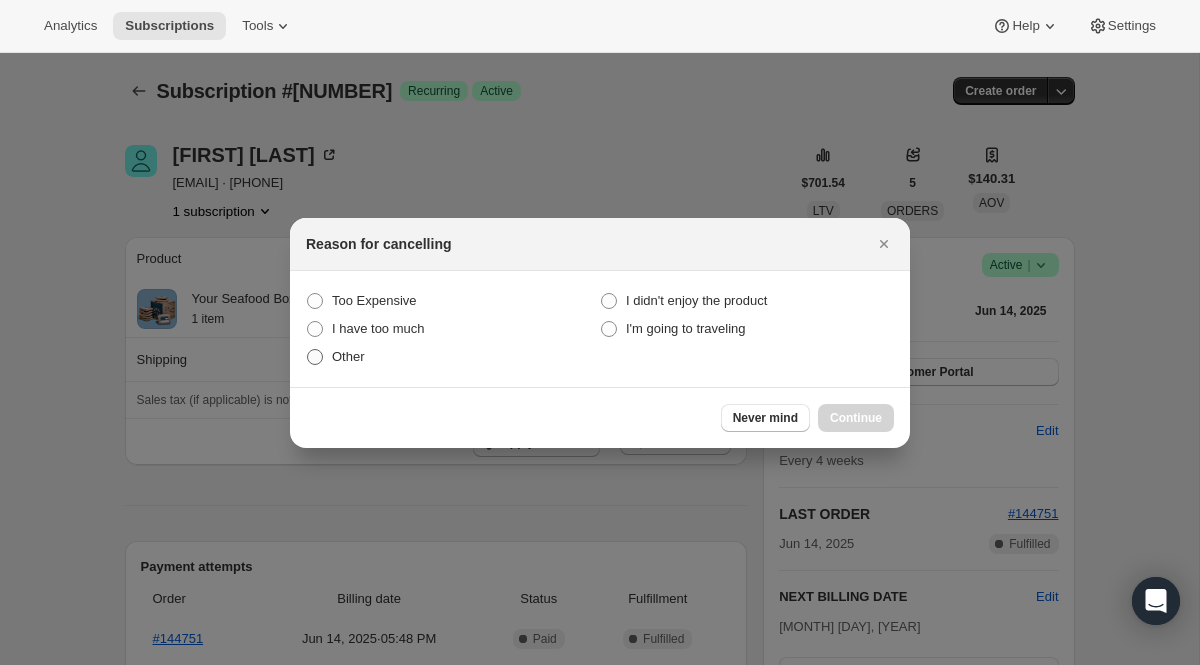 click on "Other" at bounding box center (453, 357) 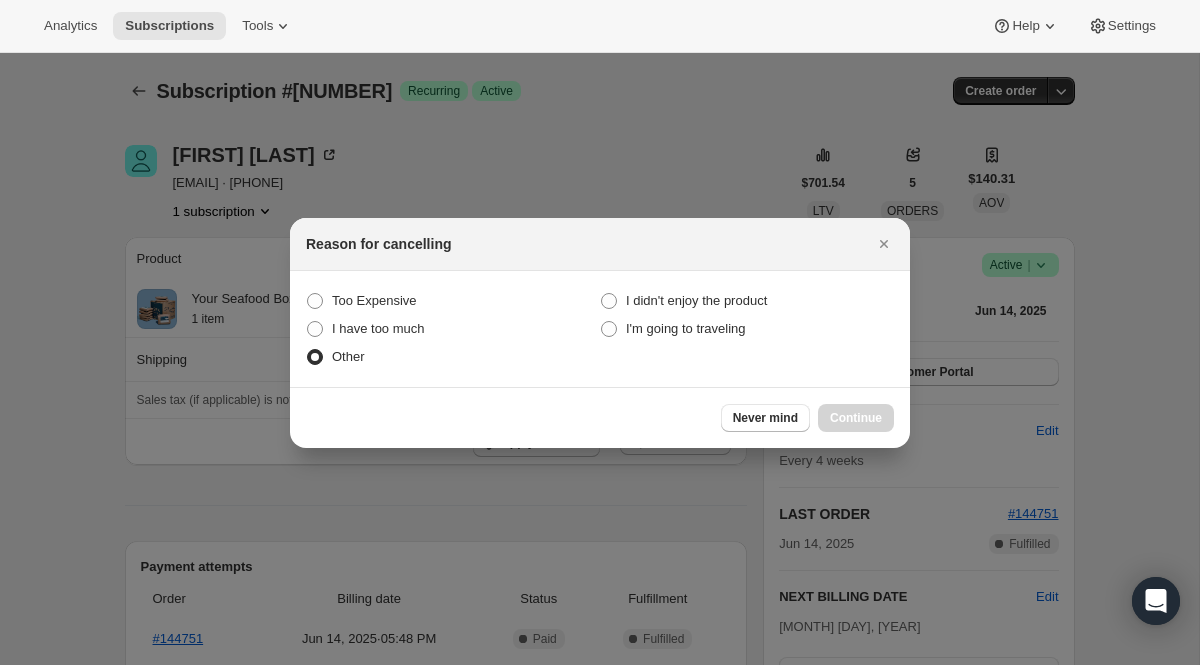 radio on "true" 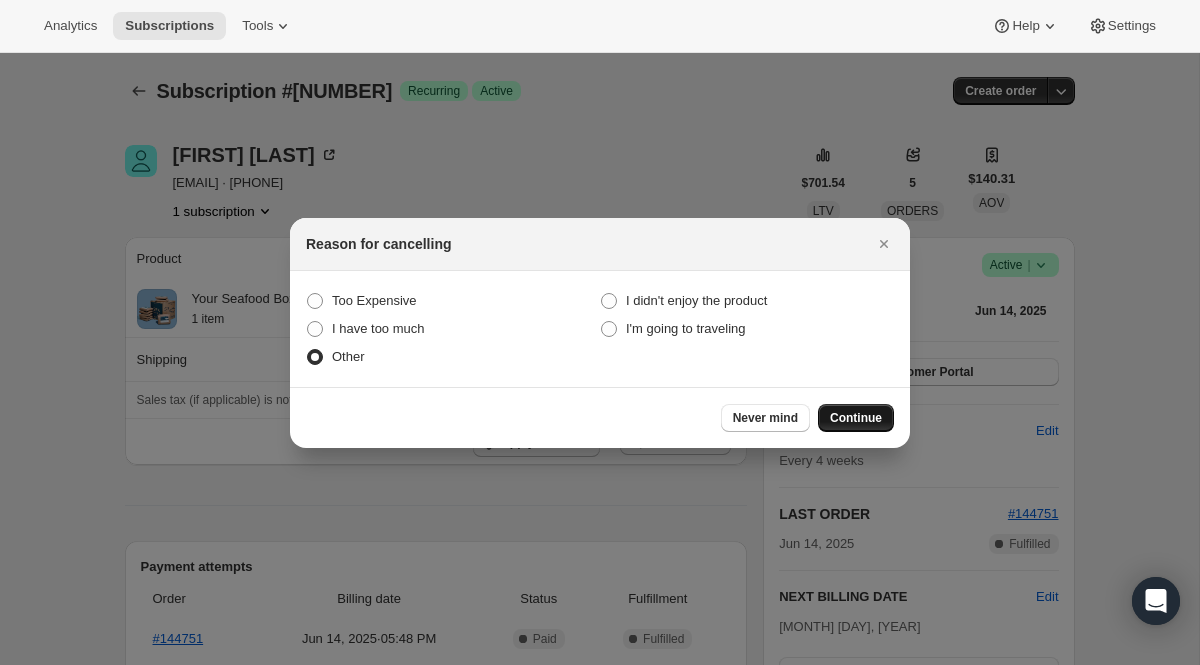 click on "Continue" at bounding box center [856, 418] 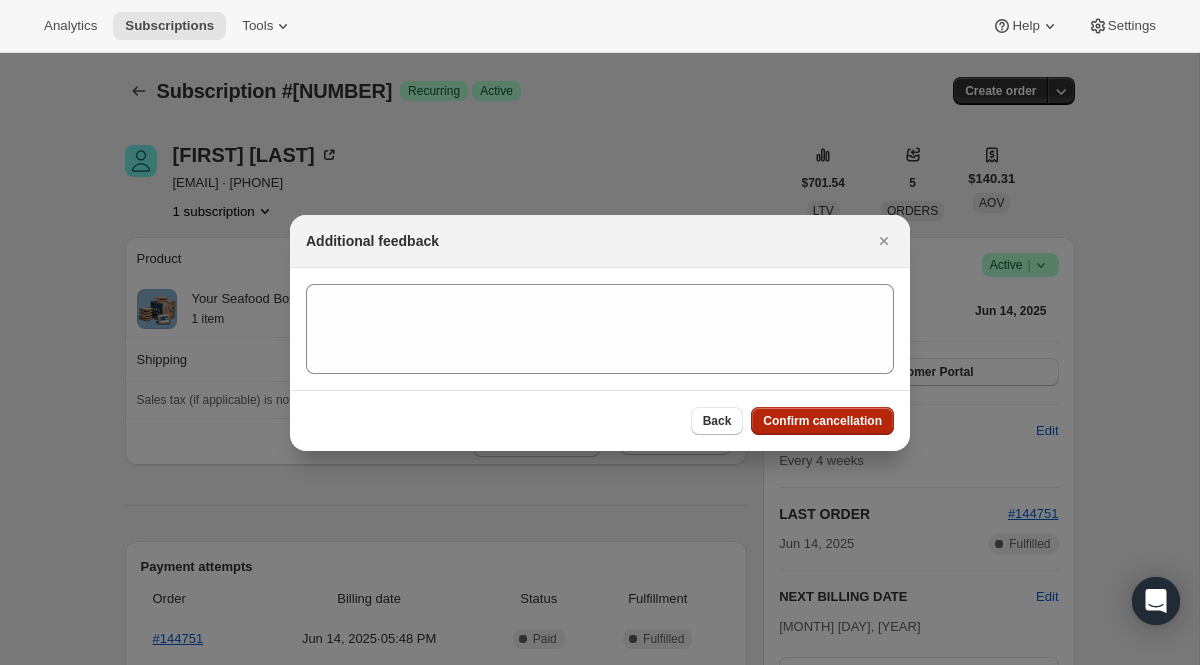 click on "Confirm cancellation" at bounding box center (822, 421) 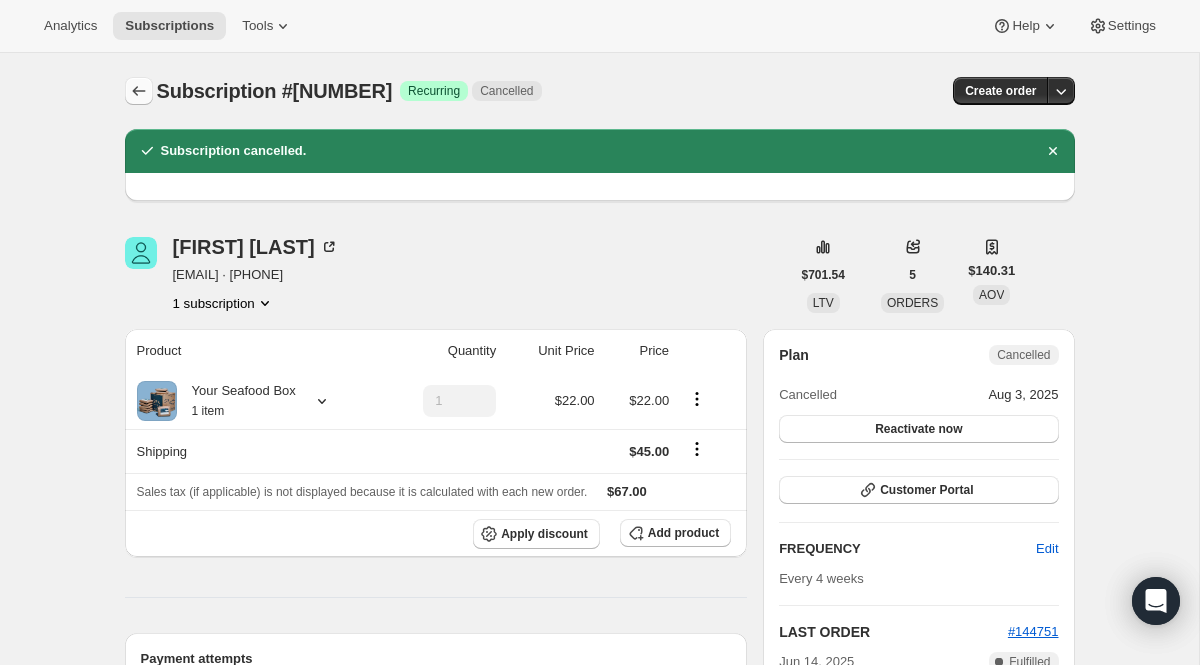 click at bounding box center (139, 91) 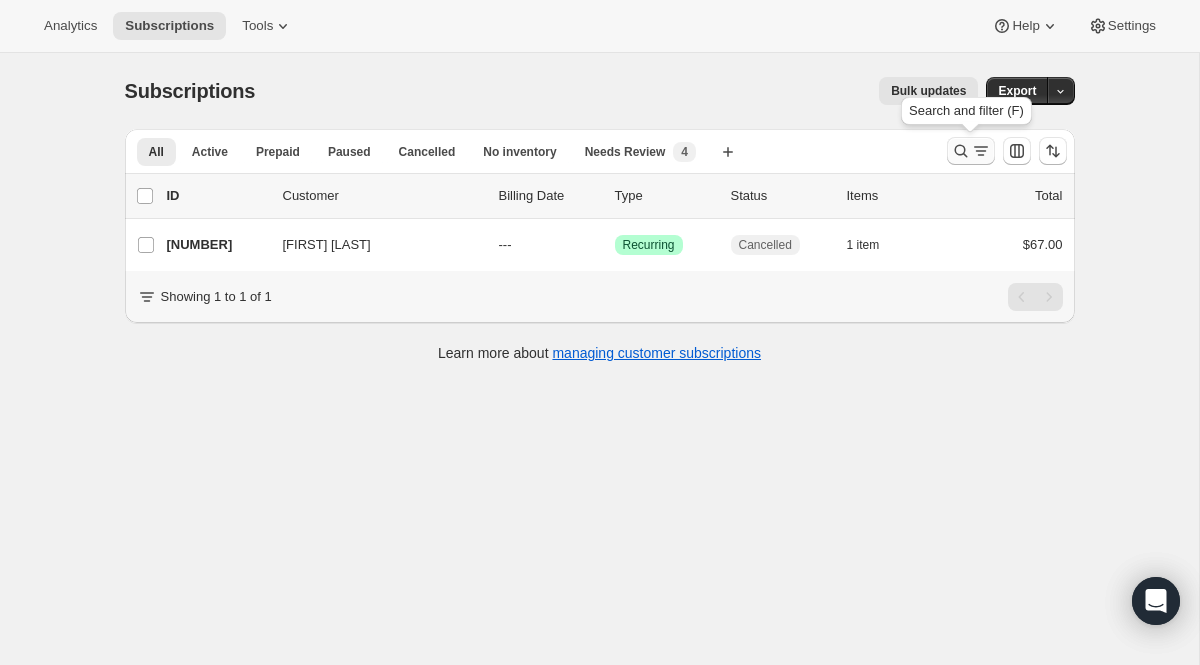 click 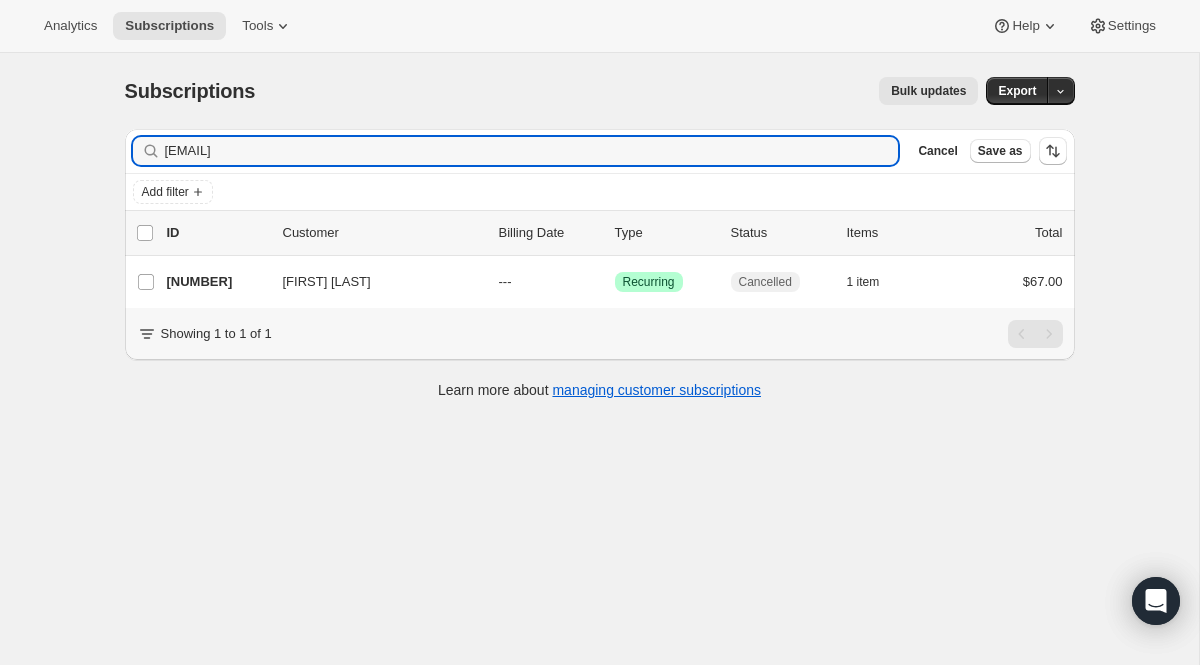 drag, startPoint x: 428, startPoint y: 163, endPoint x: 75, endPoint y: 121, distance: 355.4898 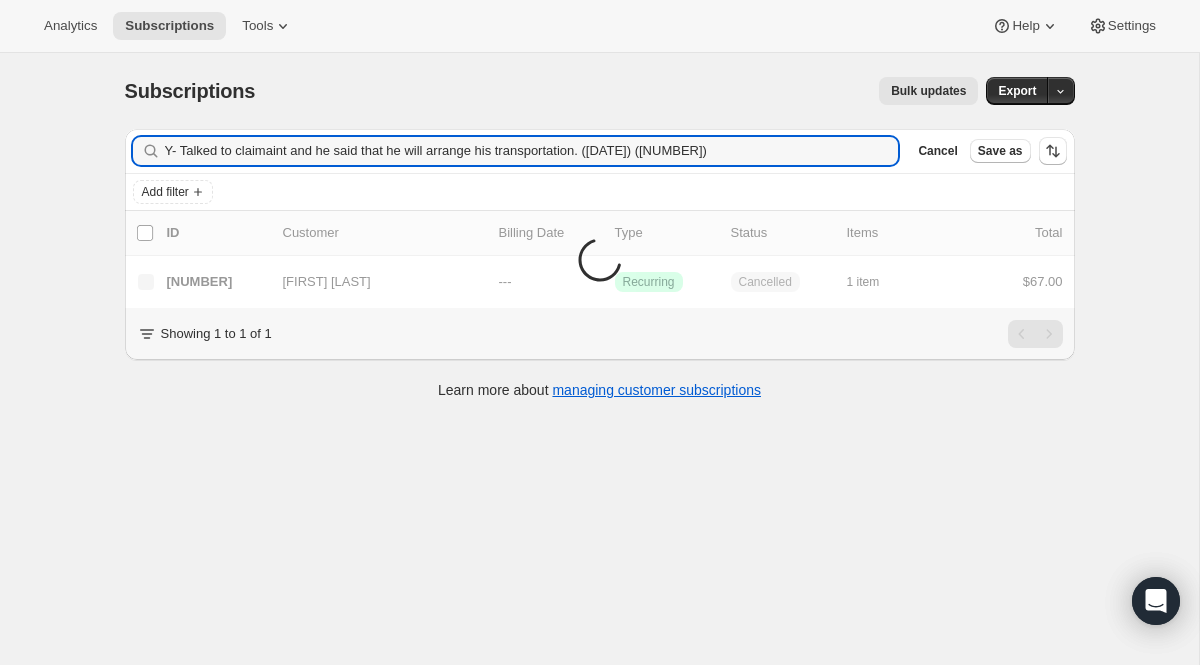 type on "Y- Talked to claimaint and he said that he will arrange his transportation. ([DATE]) ([NUMBER])" 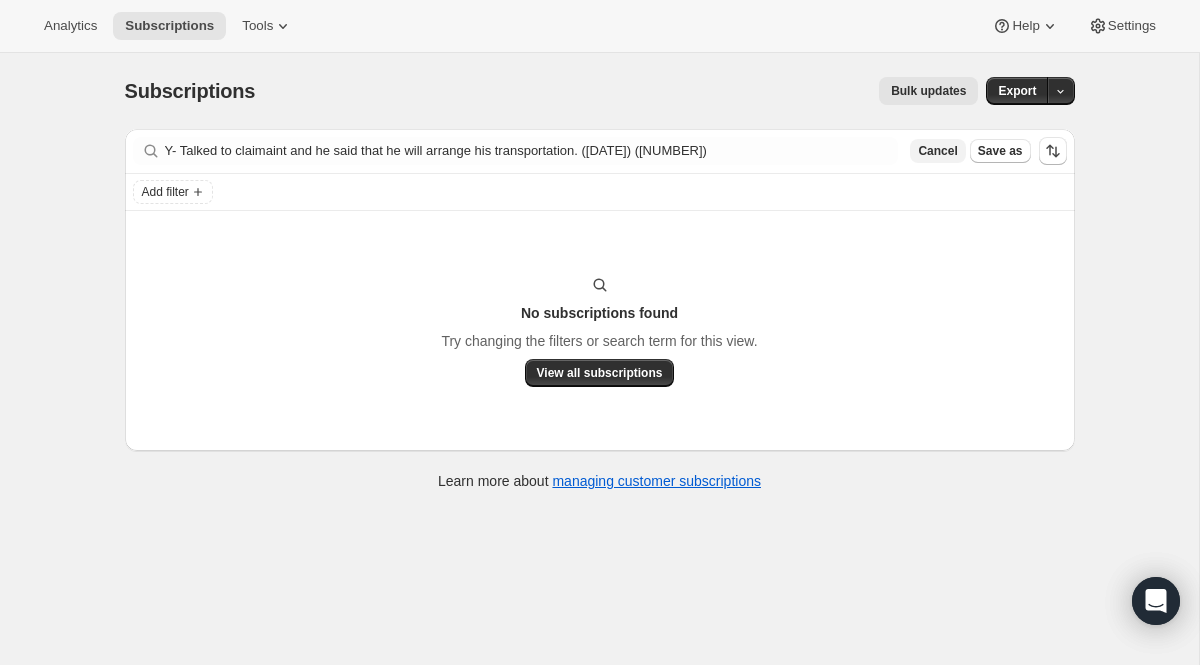 click on "Cancel" at bounding box center [937, 151] 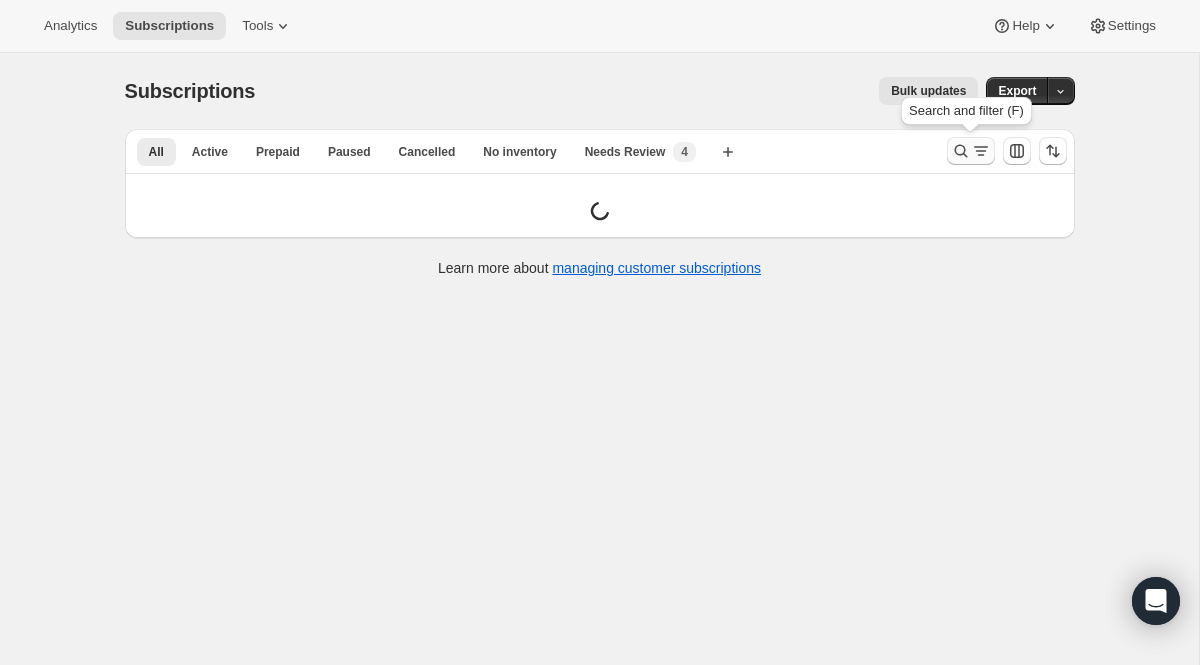 click 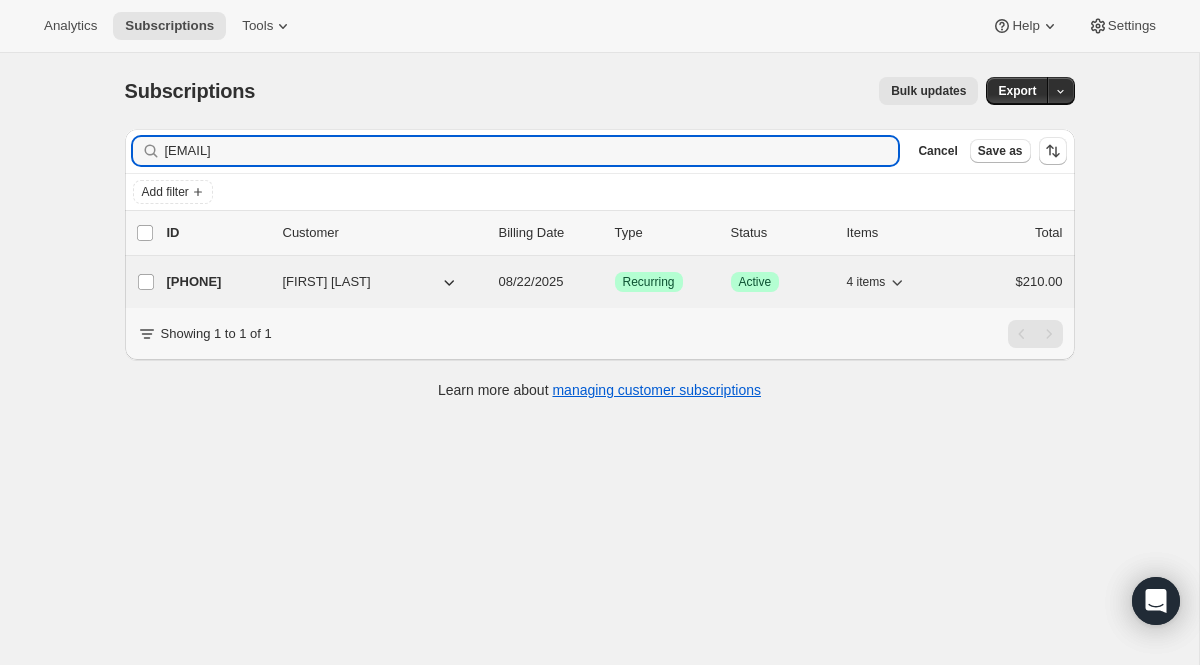 type on "[EMAIL]" 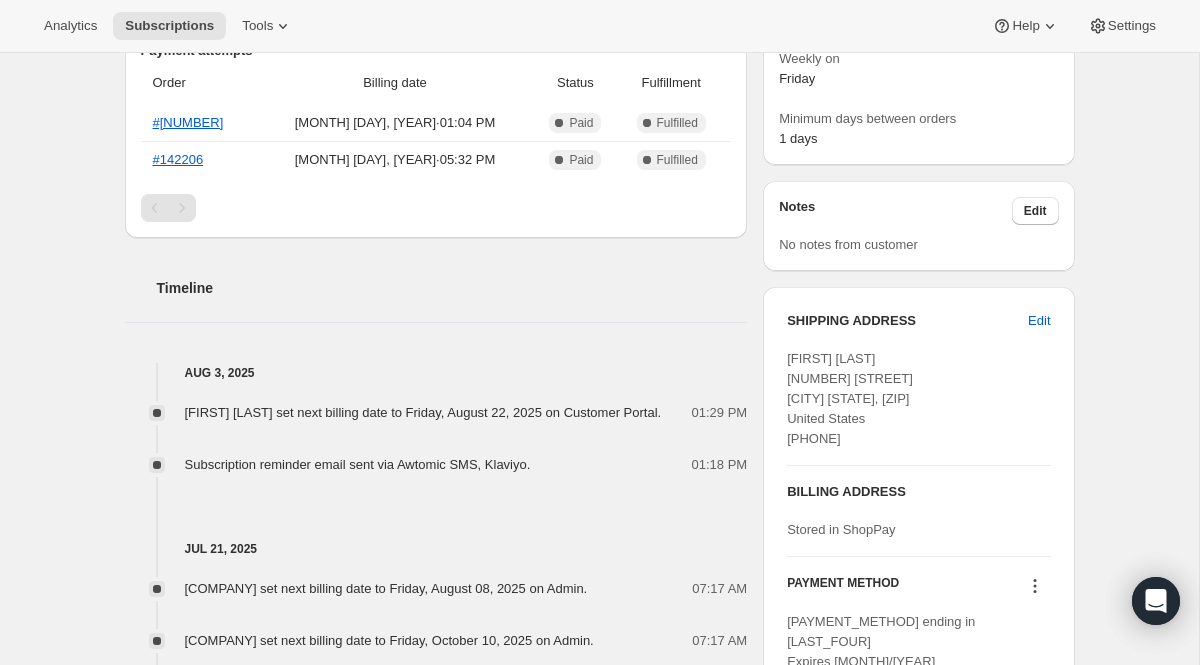 scroll, scrollTop: 0, scrollLeft: 0, axis: both 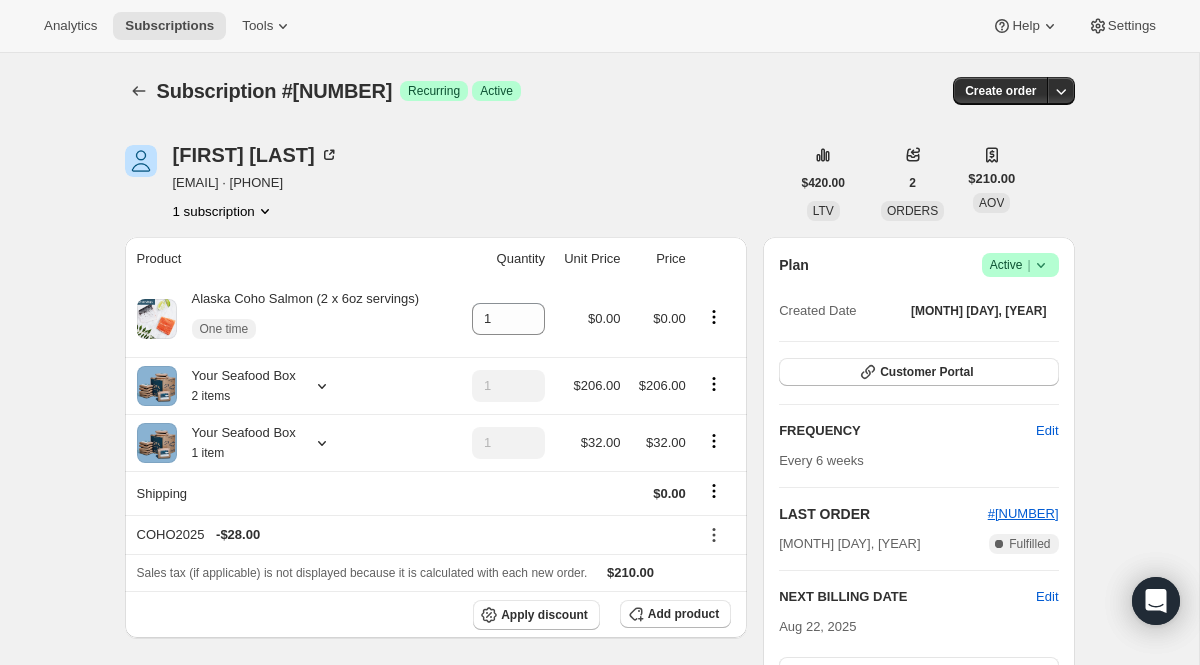 click on "Subscription #[PHONE]. This page is ready Subscription #[PHONE] Success Recurring Success Active Create order" at bounding box center (600, 91) 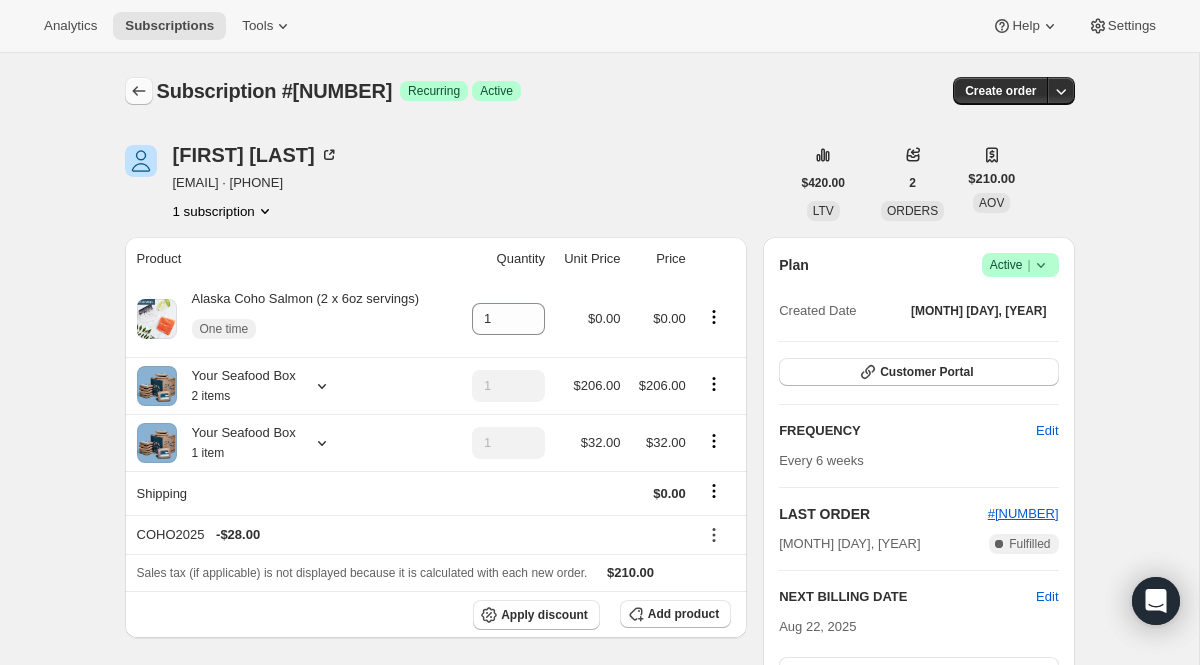 click 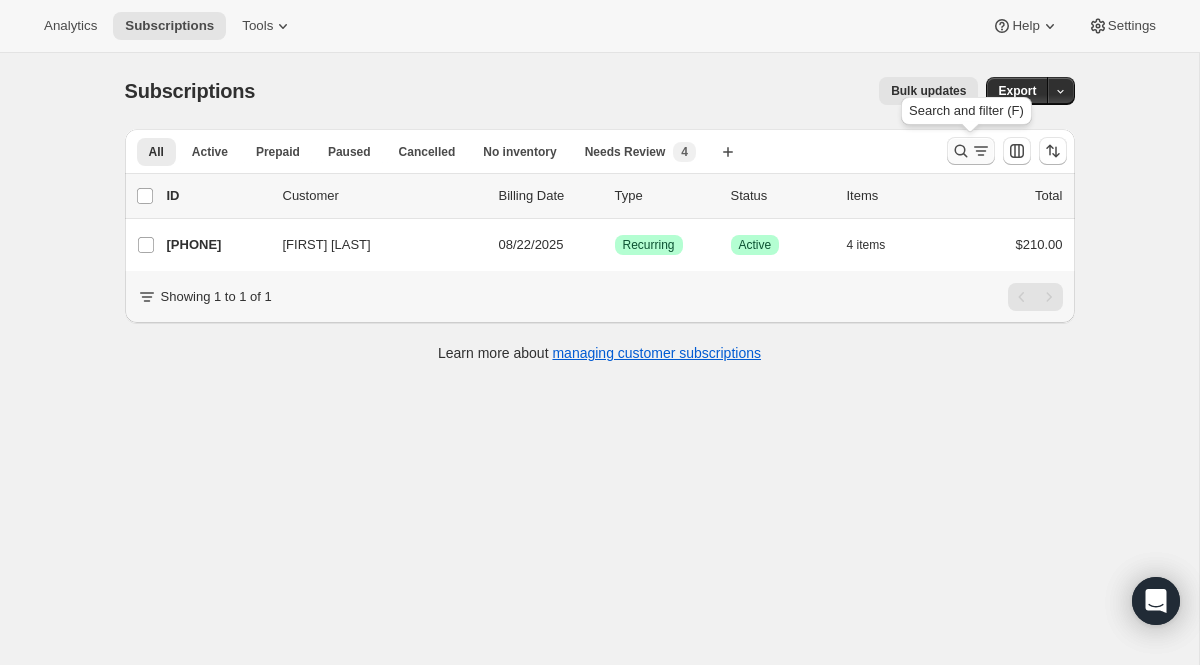 click 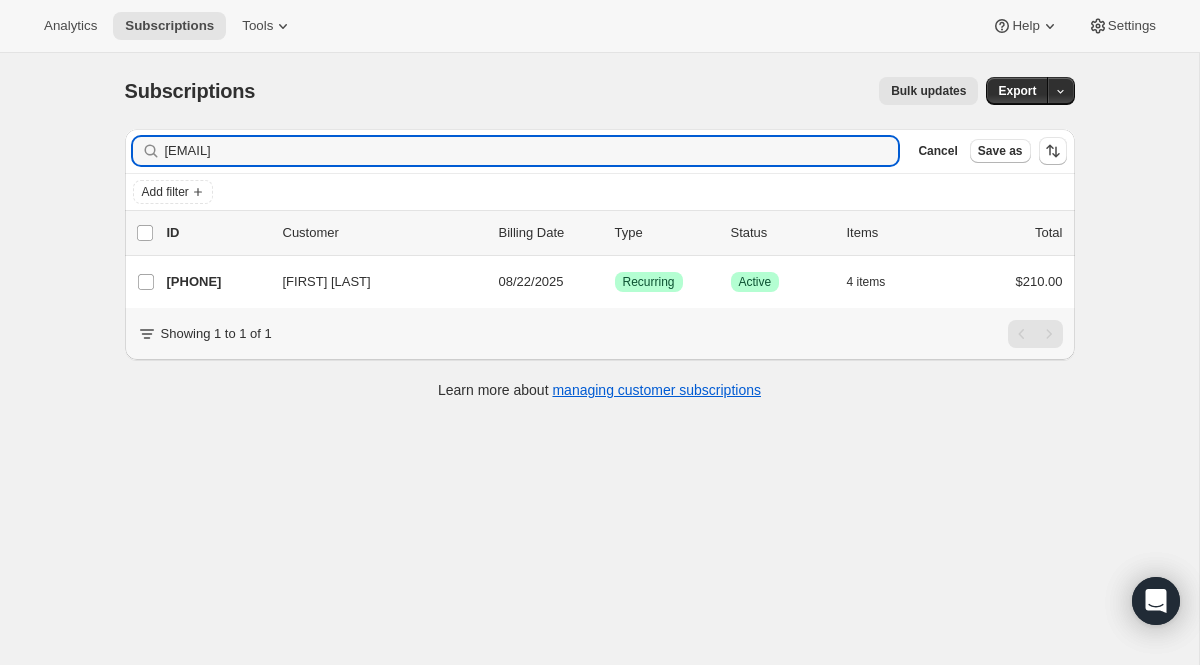 drag, startPoint x: 530, startPoint y: 164, endPoint x: 116, endPoint y: 86, distance: 421.28375 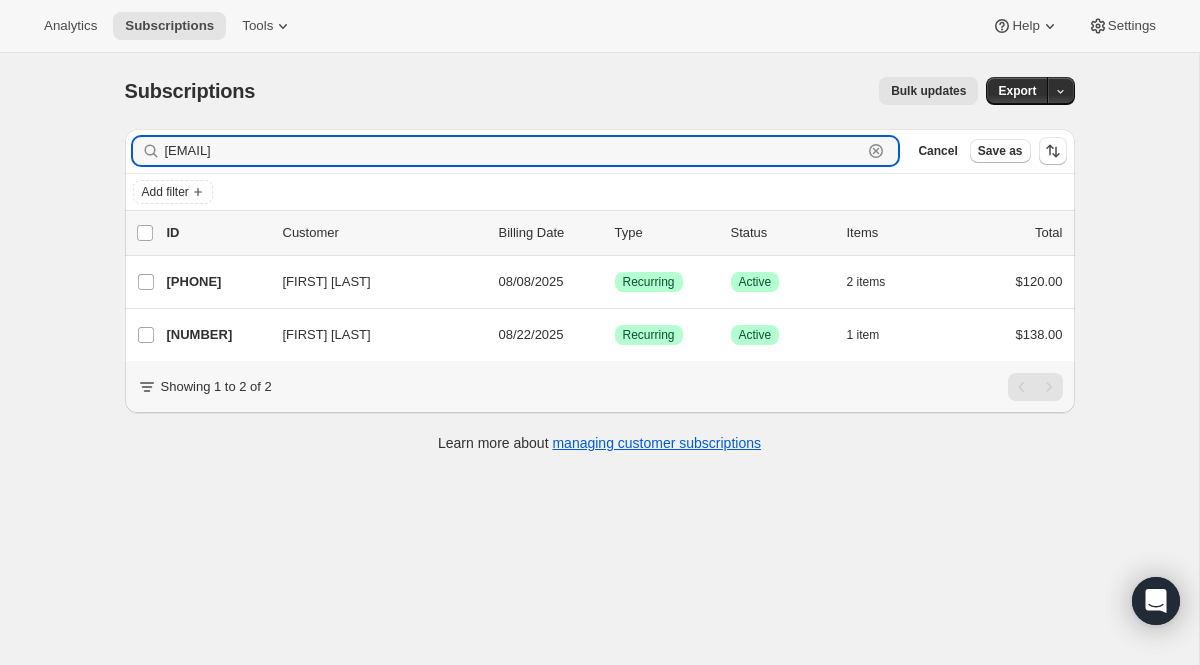 click on "[EMAIL] Clear" at bounding box center (516, 151) 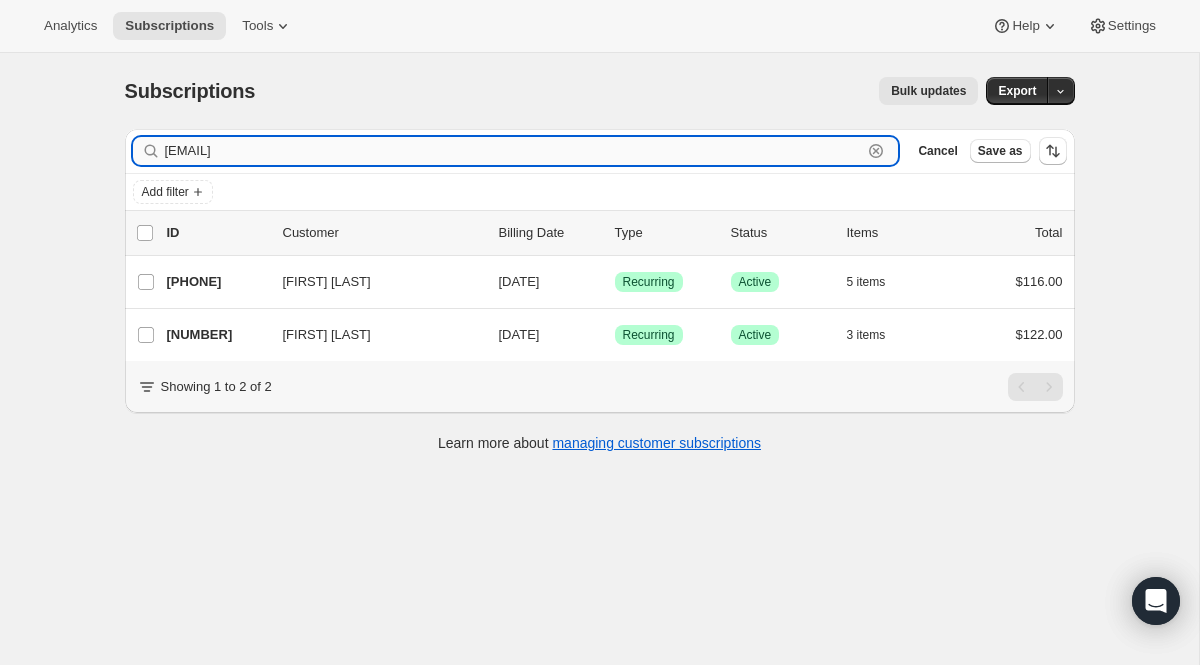 click on "[EMAIL]" at bounding box center (514, 151) 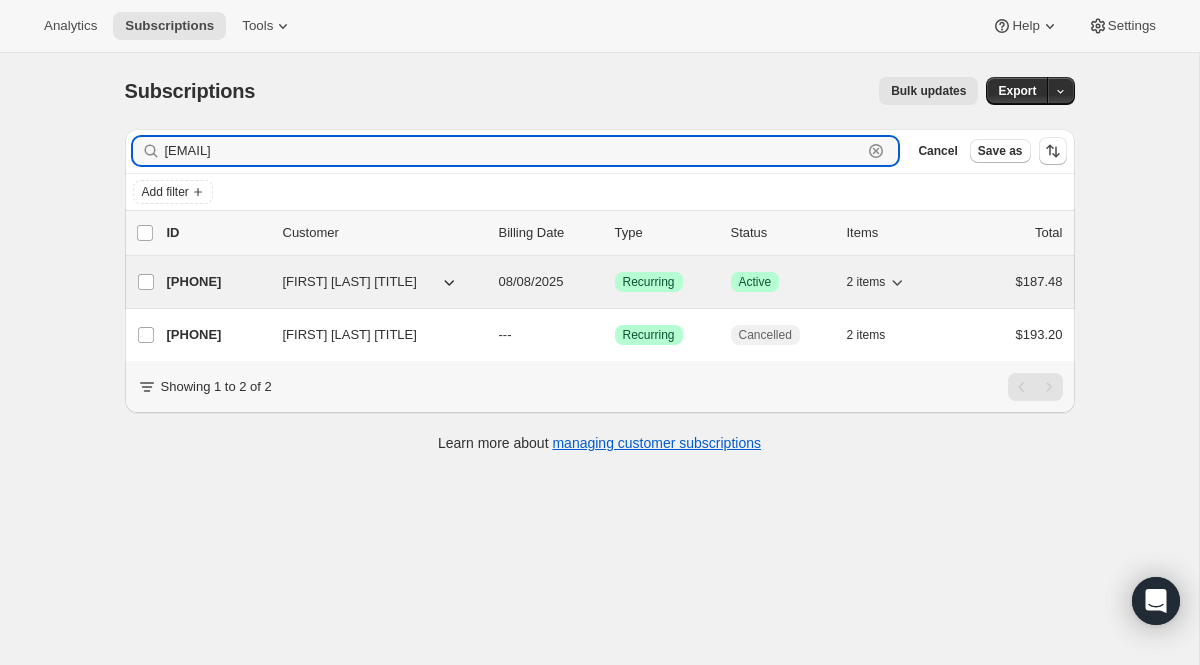 type on "[EMAIL]" 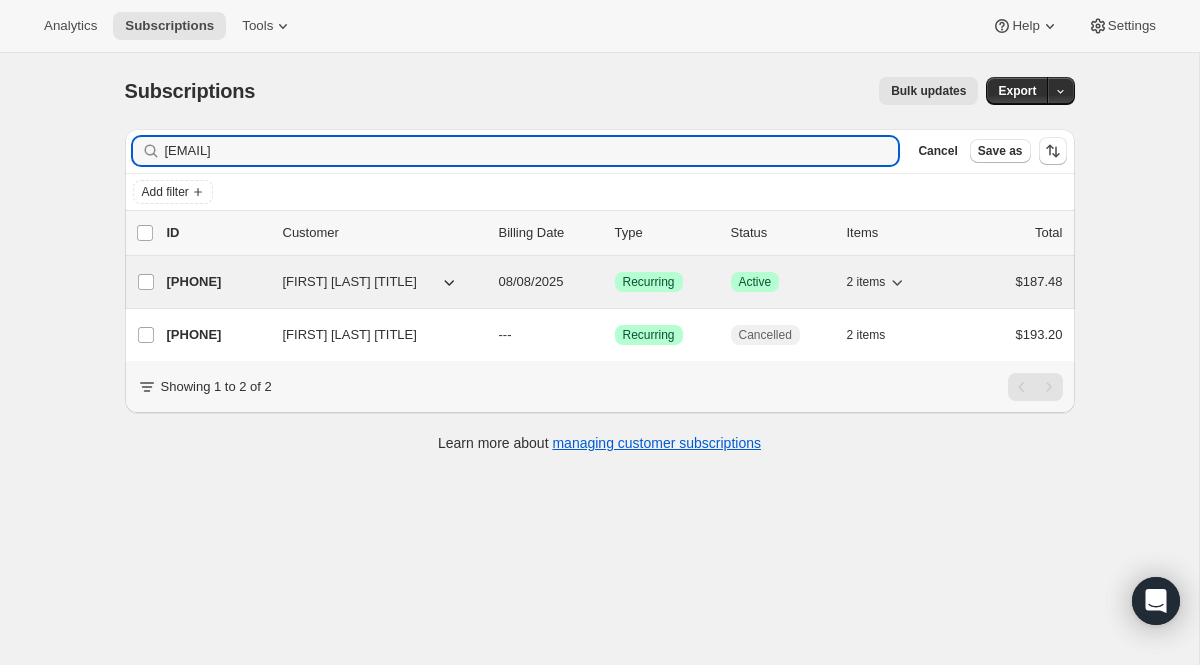 click on "Recurring" at bounding box center (649, 282) 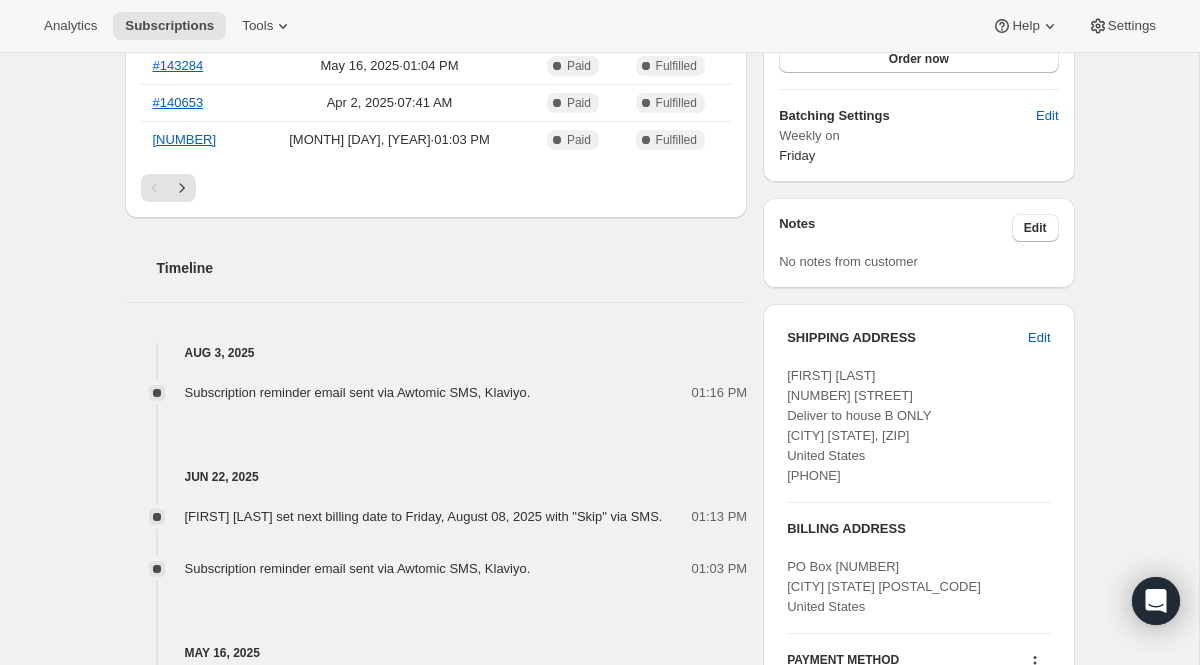 scroll, scrollTop: 0, scrollLeft: 0, axis: both 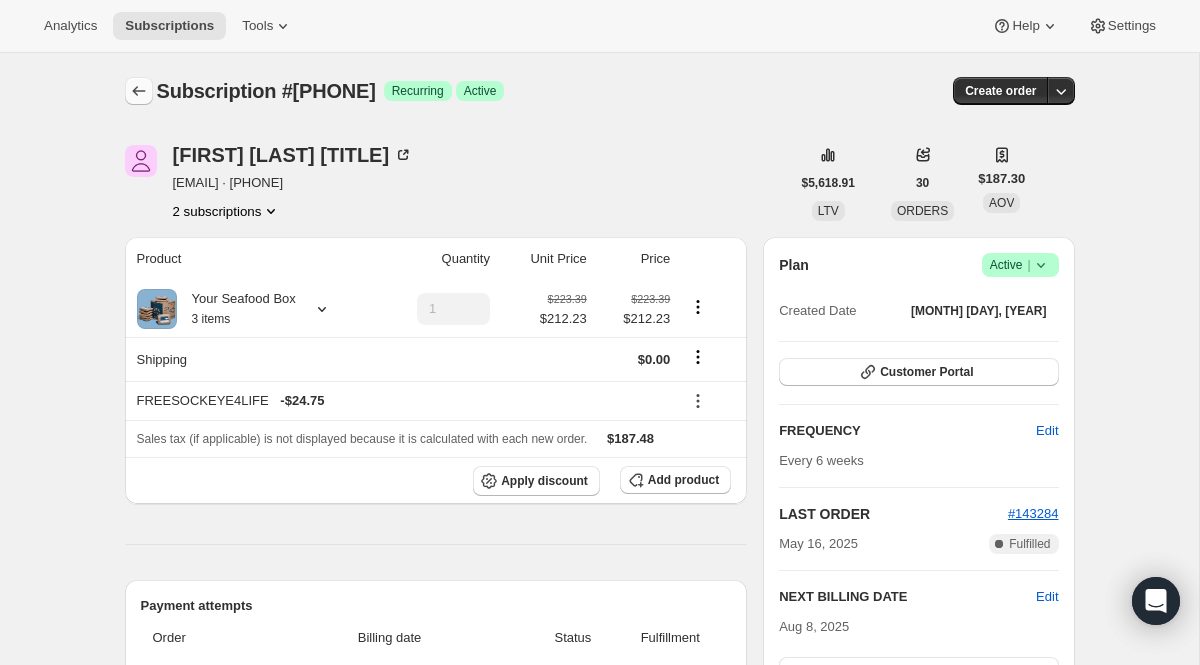 click 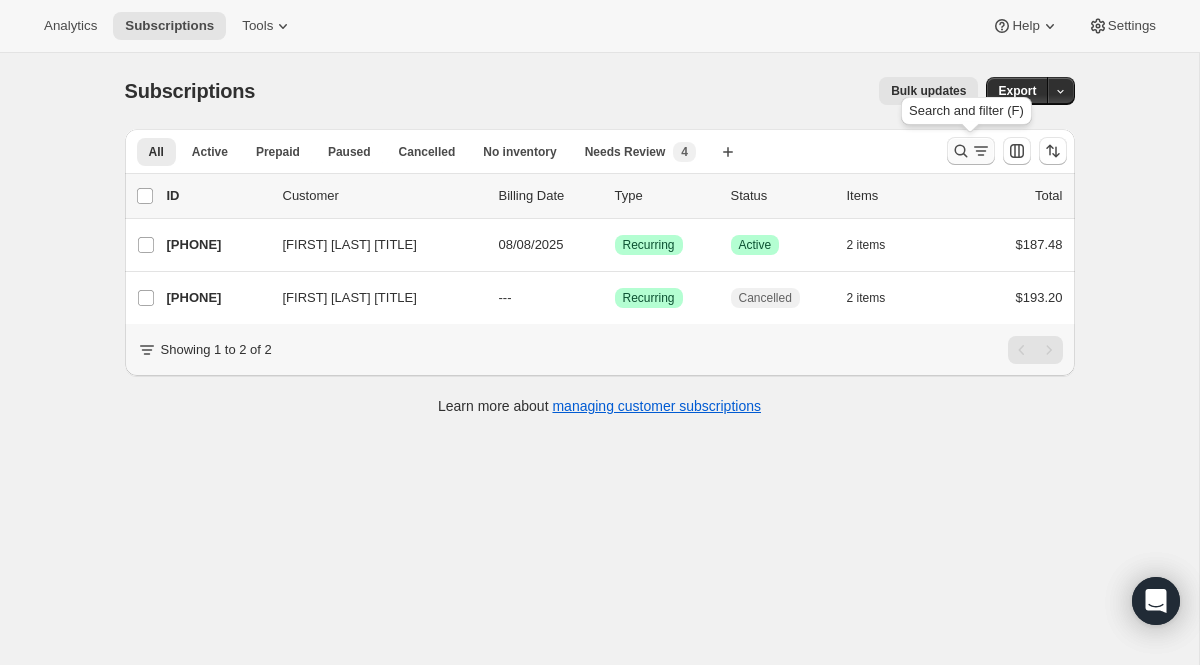 click 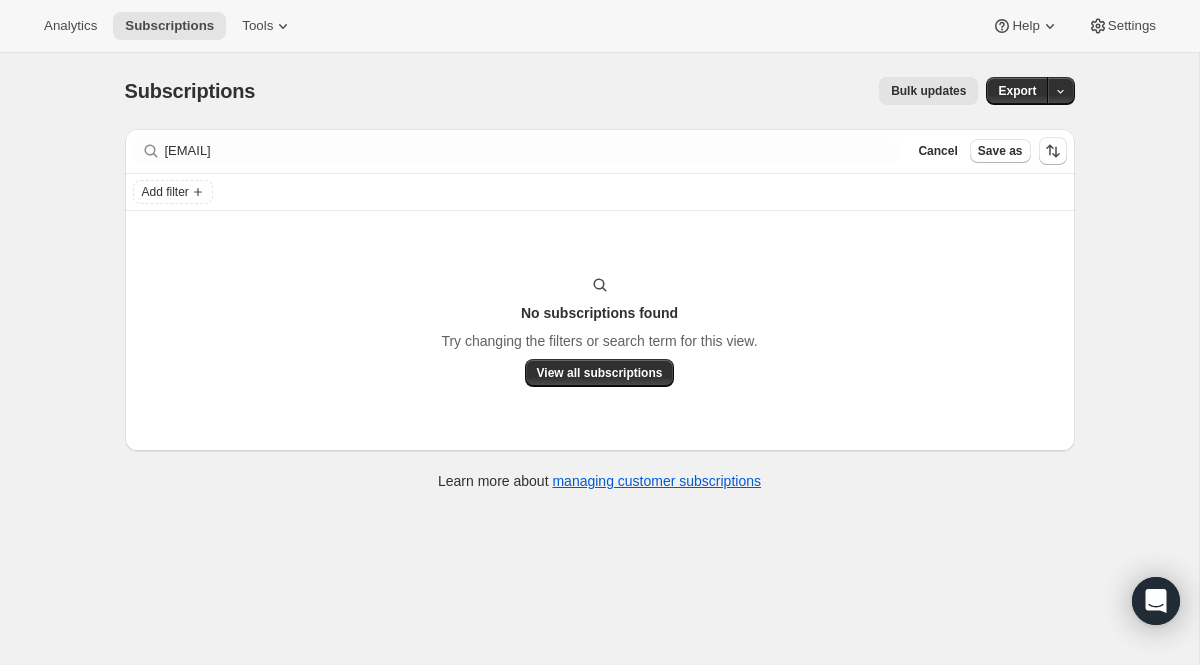 click on "Filter subscribers [EMAIL] Clear Cancel Save as" at bounding box center (600, 151) 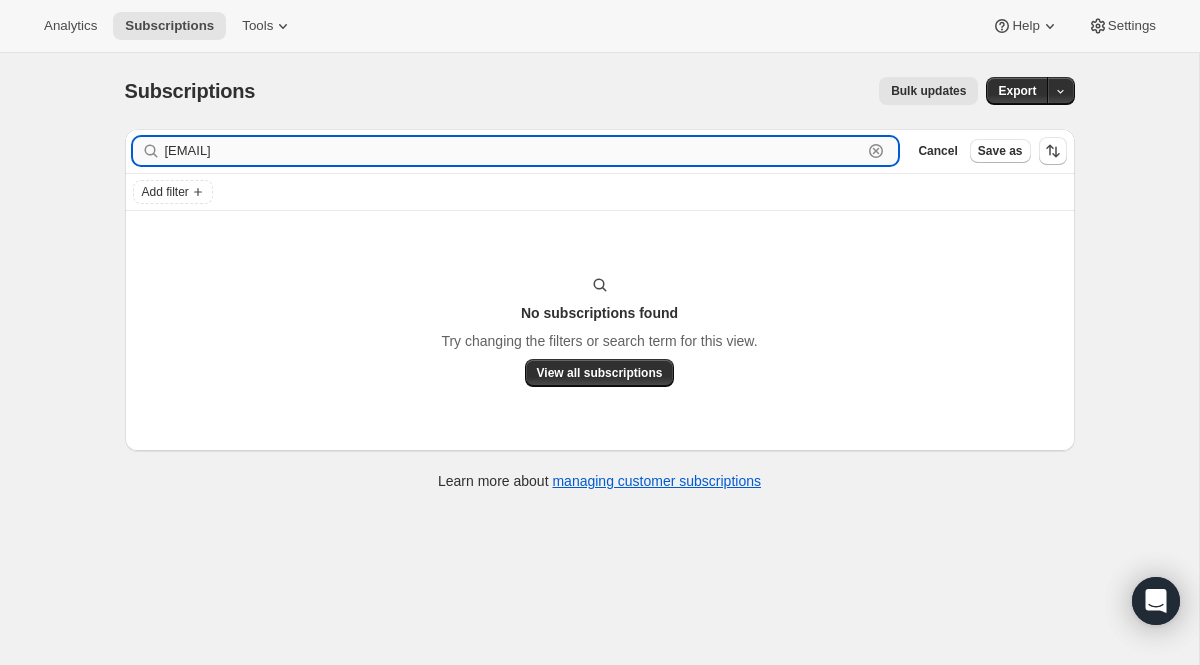 click on "[EMAIL]" at bounding box center (514, 151) 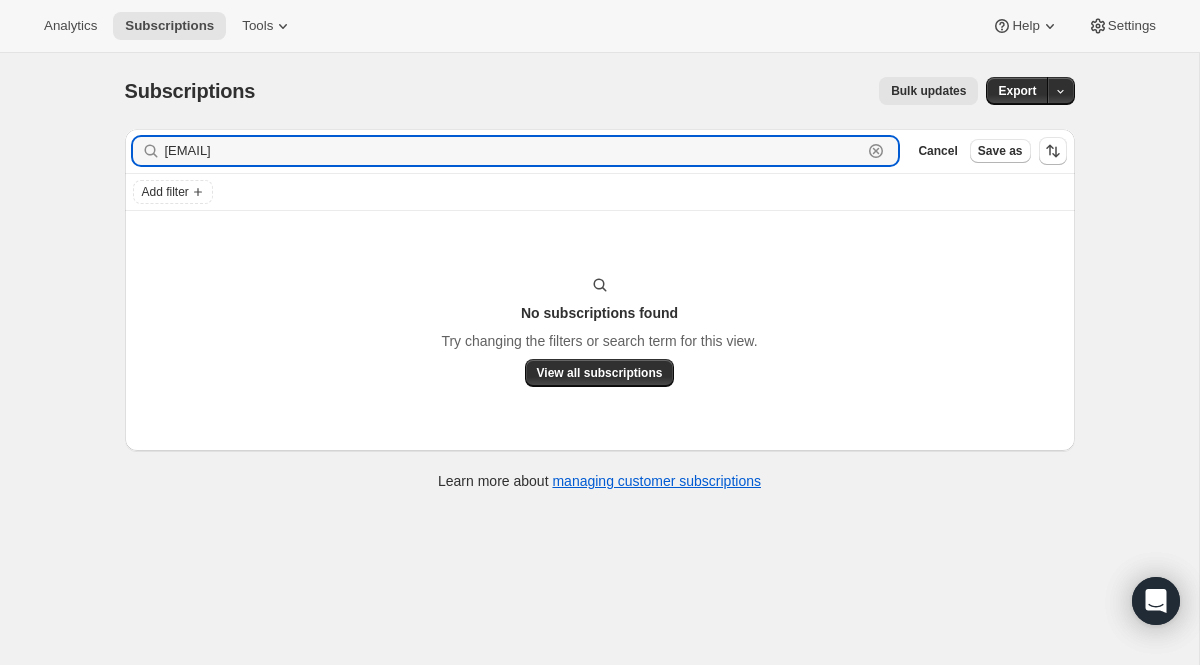 drag, startPoint x: 602, startPoint y: 162, endPoint x: 42, endPoint y: 123, distance: 561.3564 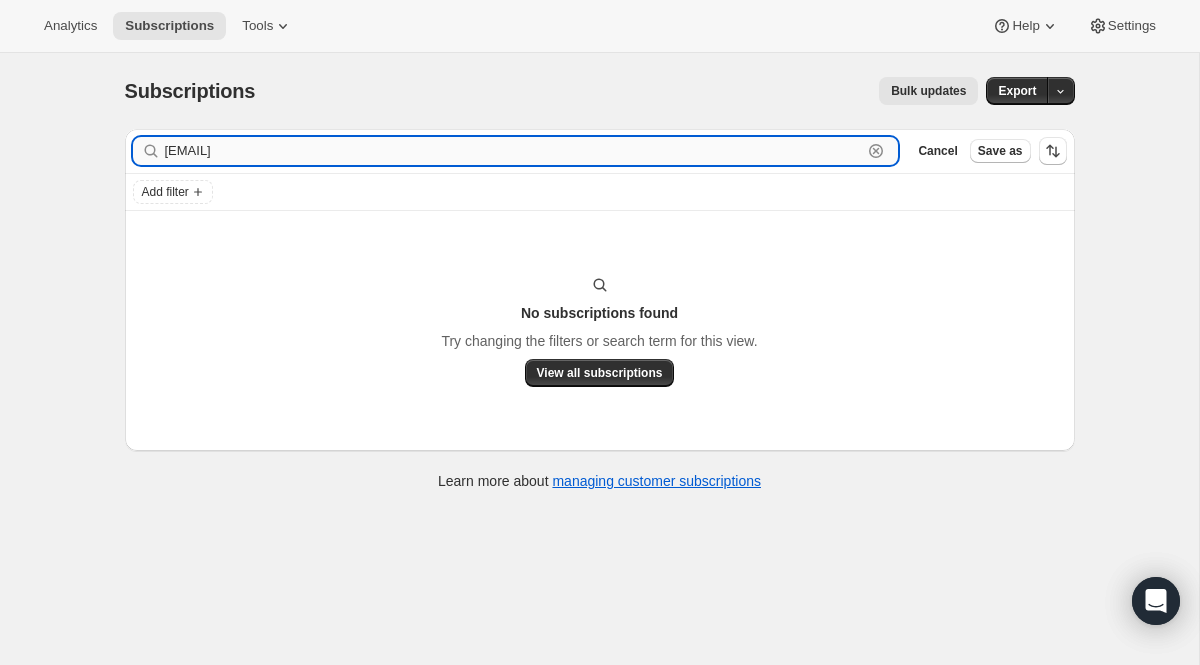 click on "[EMAIL] Clear" at bounding box center (516, 151) 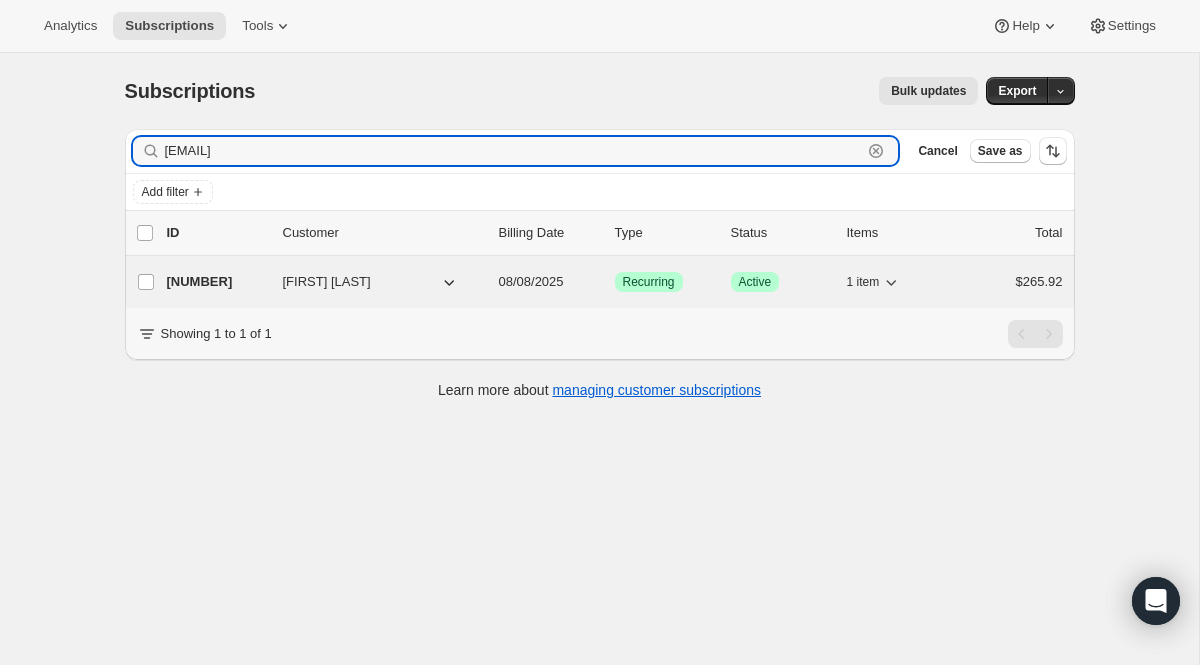 type on "[EMAIL]" 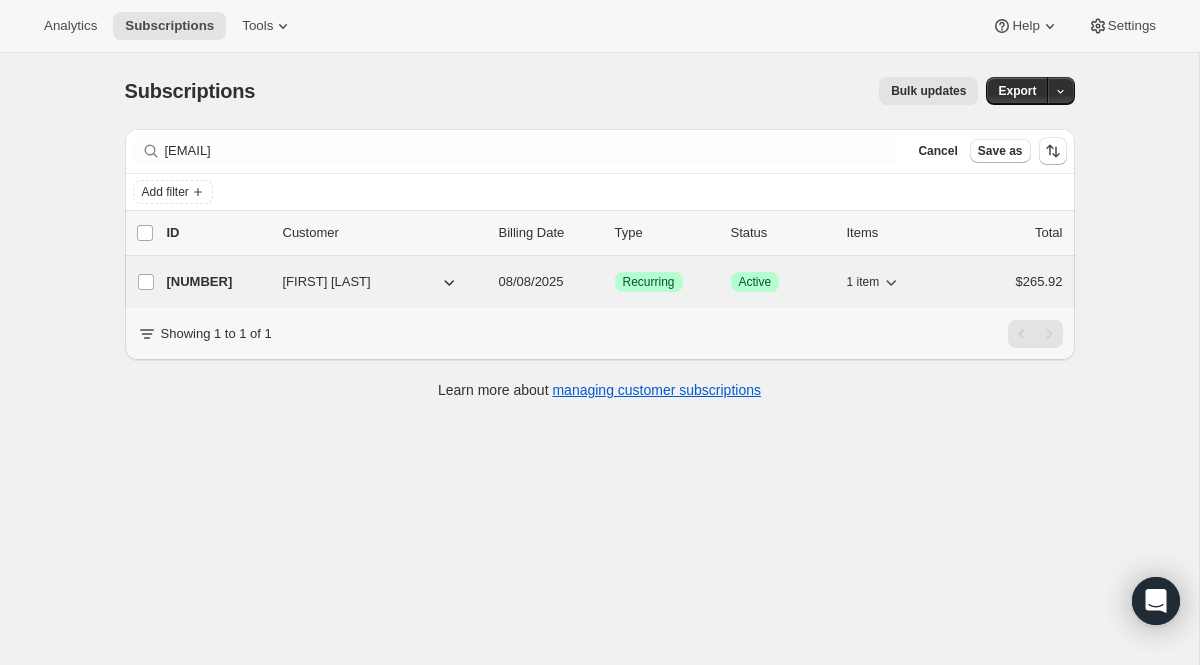 click on "[PHONE] [FIRST] [LAST] 08/08/2025 Success Recurring Success Active 1   item $265.92" at bounding box center [615, 282] 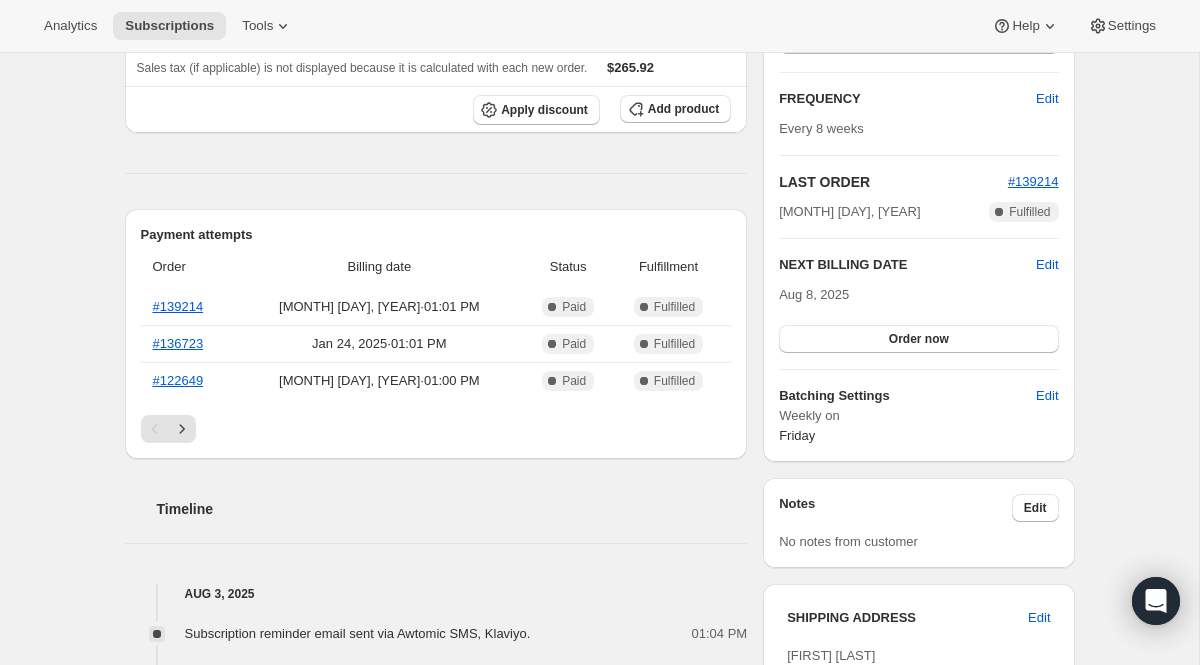 scroll, scrollTop: 0, scrollLeft: 0, axis: both 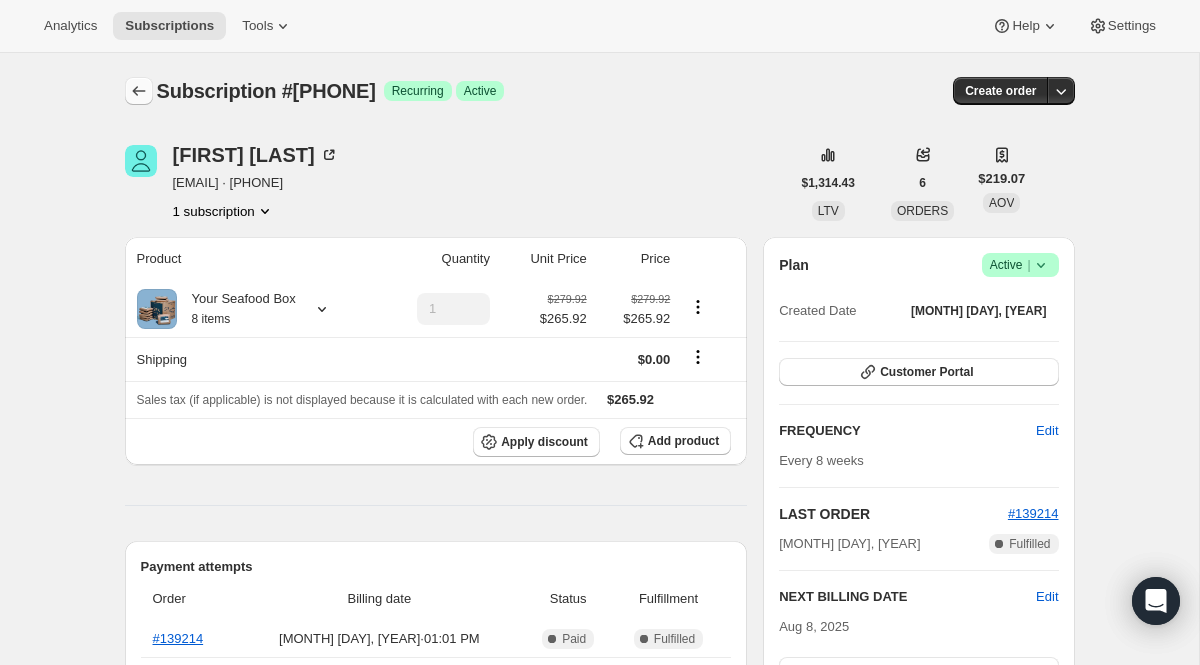 click 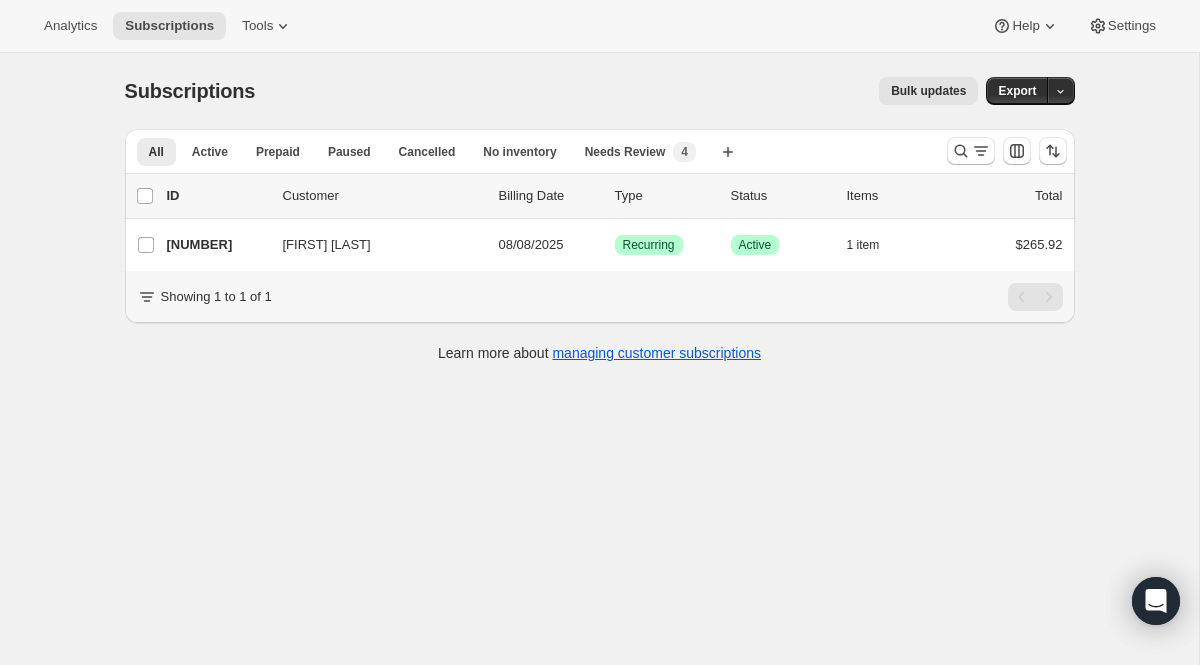 click at bounding box center [1007, 151] 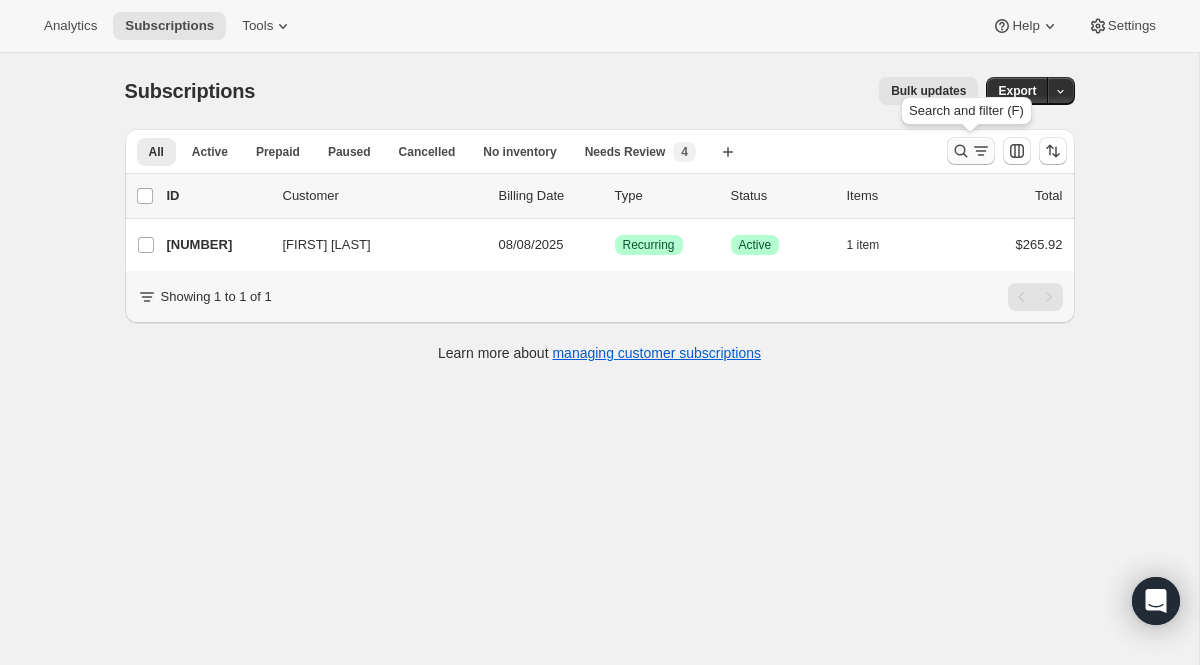 click 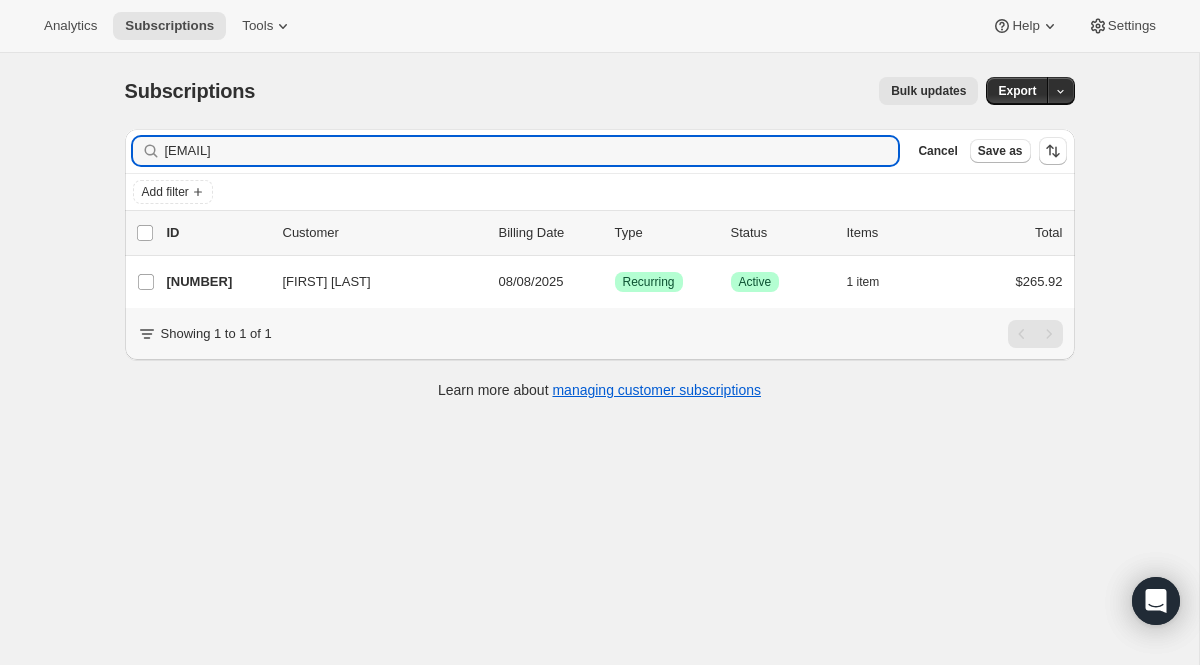 drag, startPoint x: 511, startPoint y: 147, endPoint x: 40, endPoint y: 143, distance: 471.017 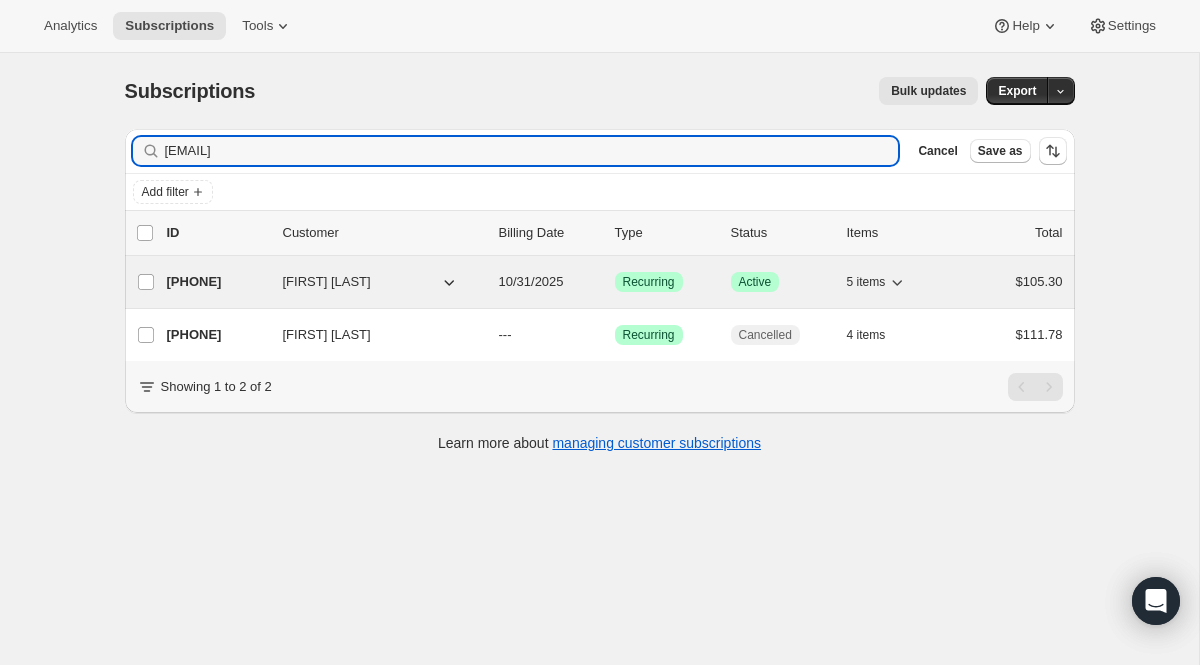 type on "[EMAIL]" 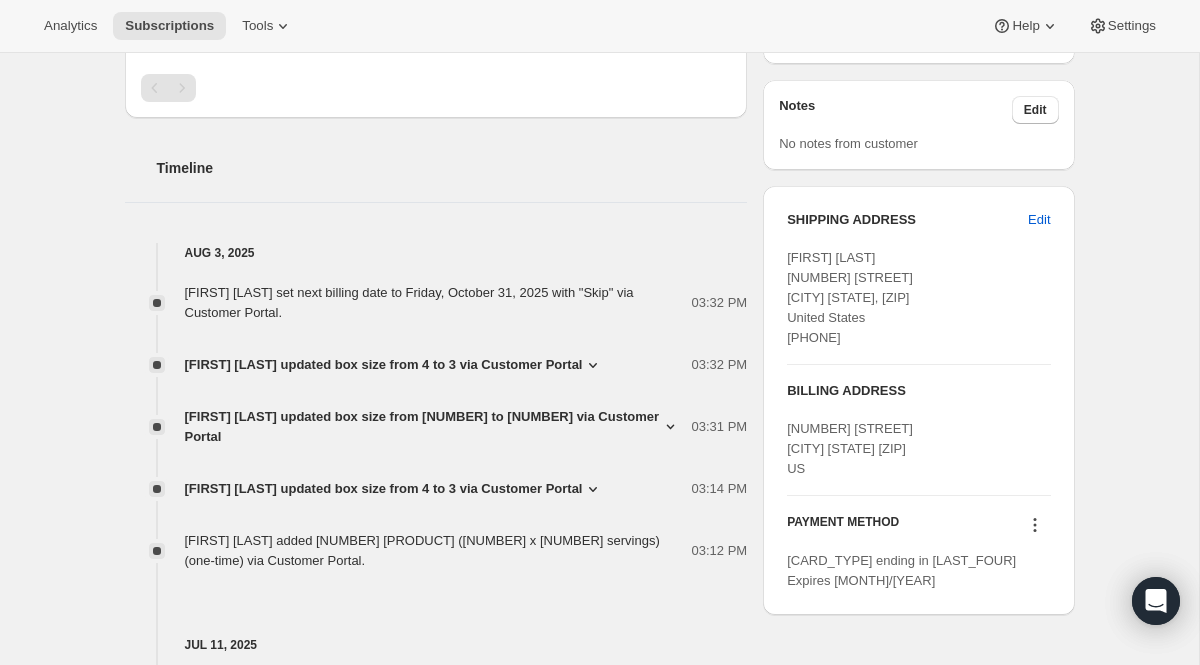 scroll, scrollTop: 780, scrollLeft: 0, axis: vertical 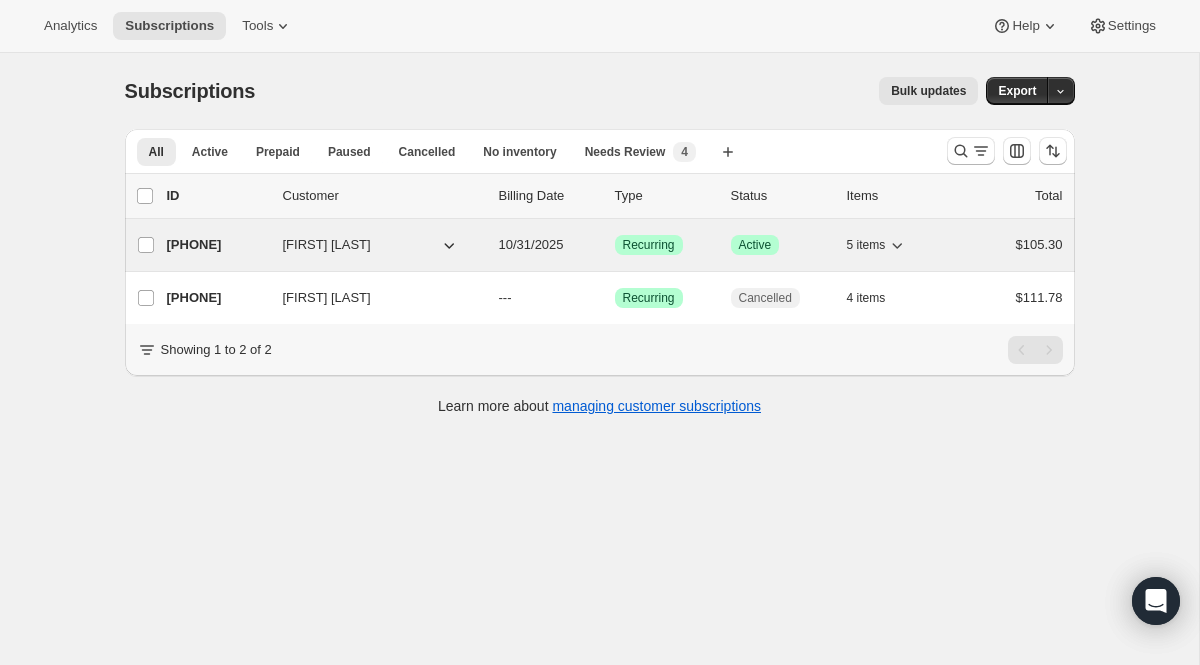 click on "Recurring" at bounding box center (649, 245) 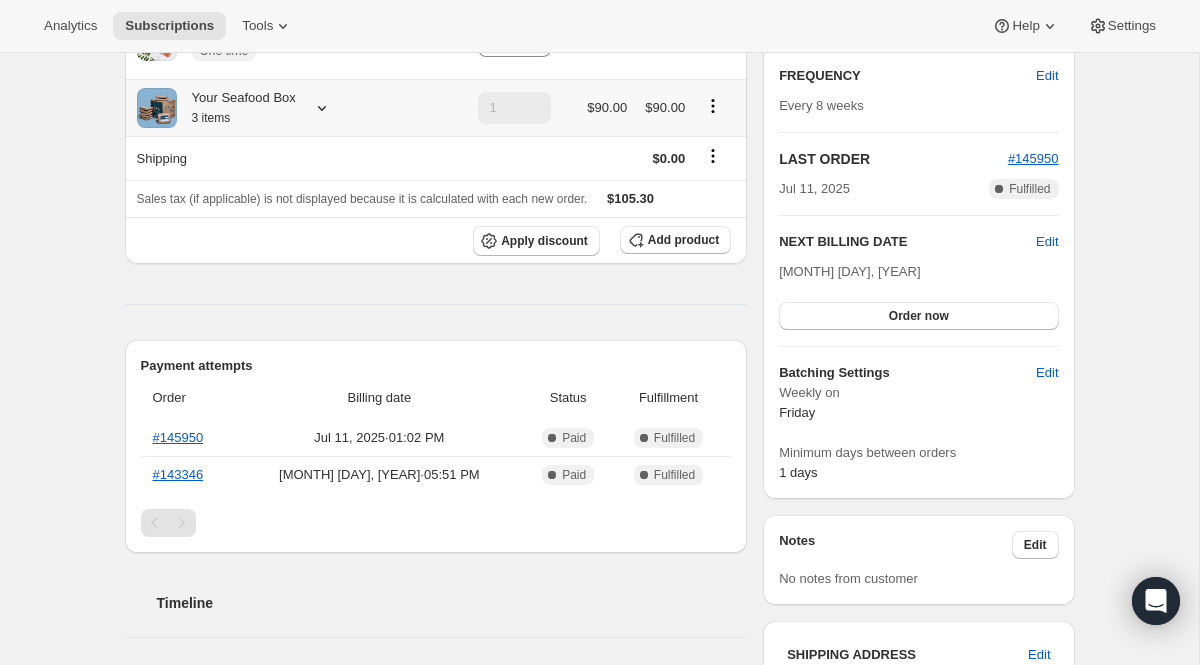 scroll, scrollTop: 406, scrollLeft: 0, axis: vertical 